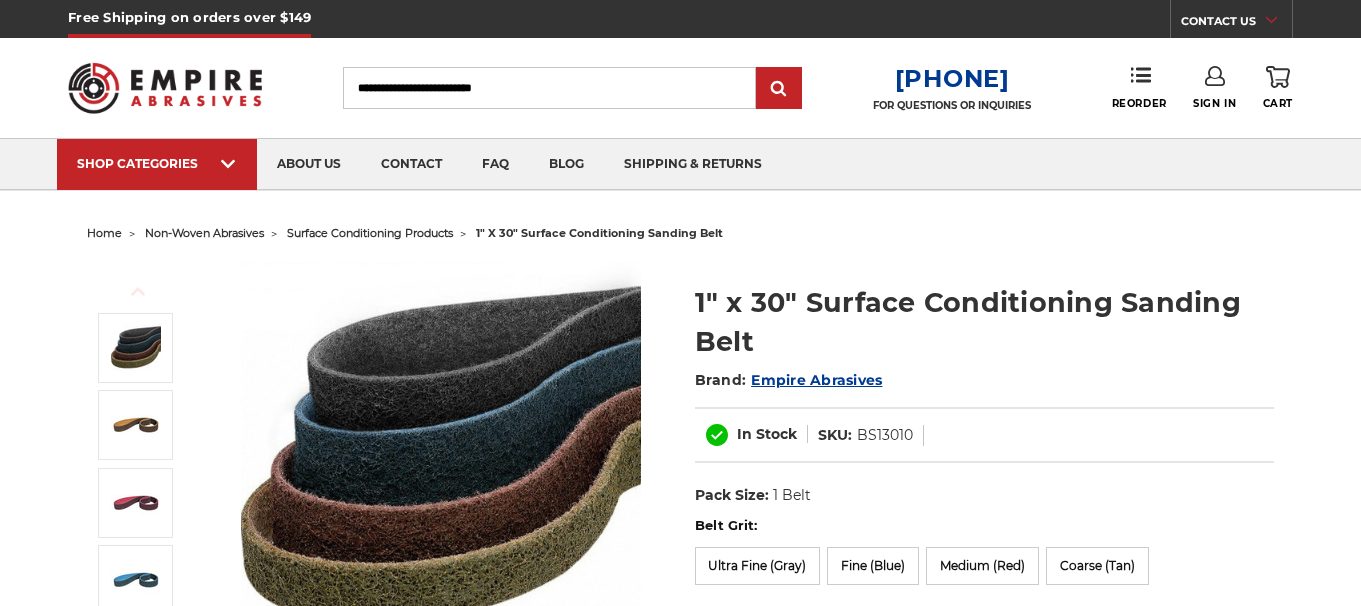 scroll, scrollTop: 0, scrollLeft: 0, axis: both 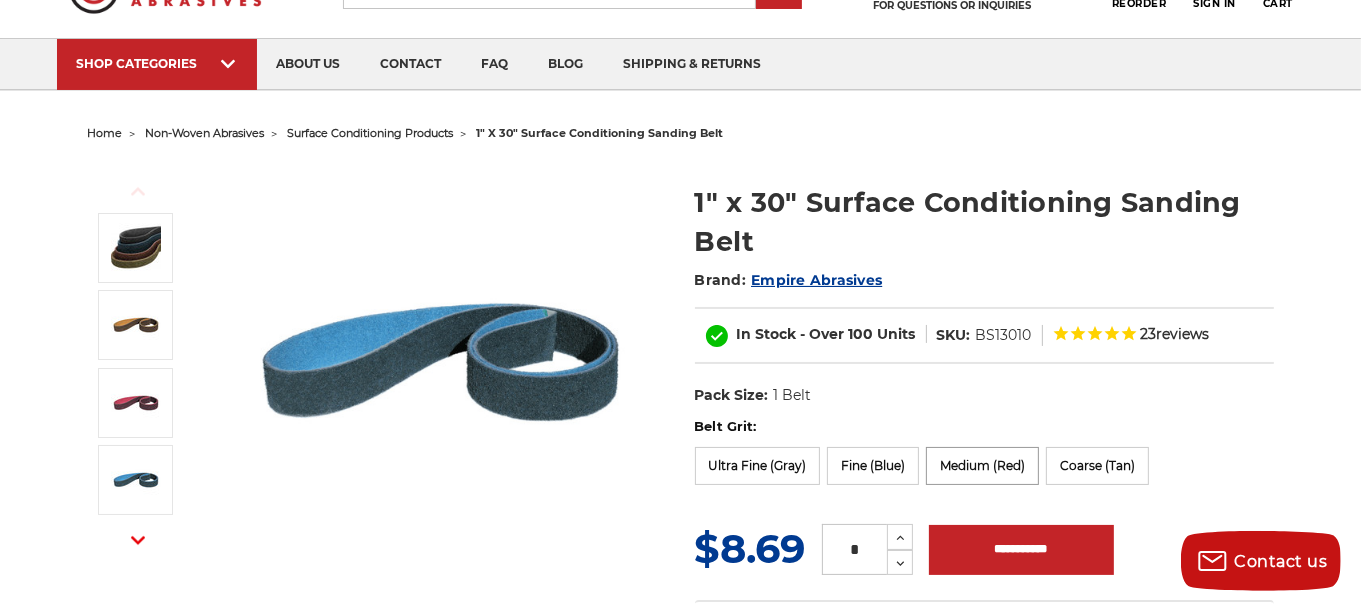 click on "Medium (Red)" at bounding box center (982, 466) 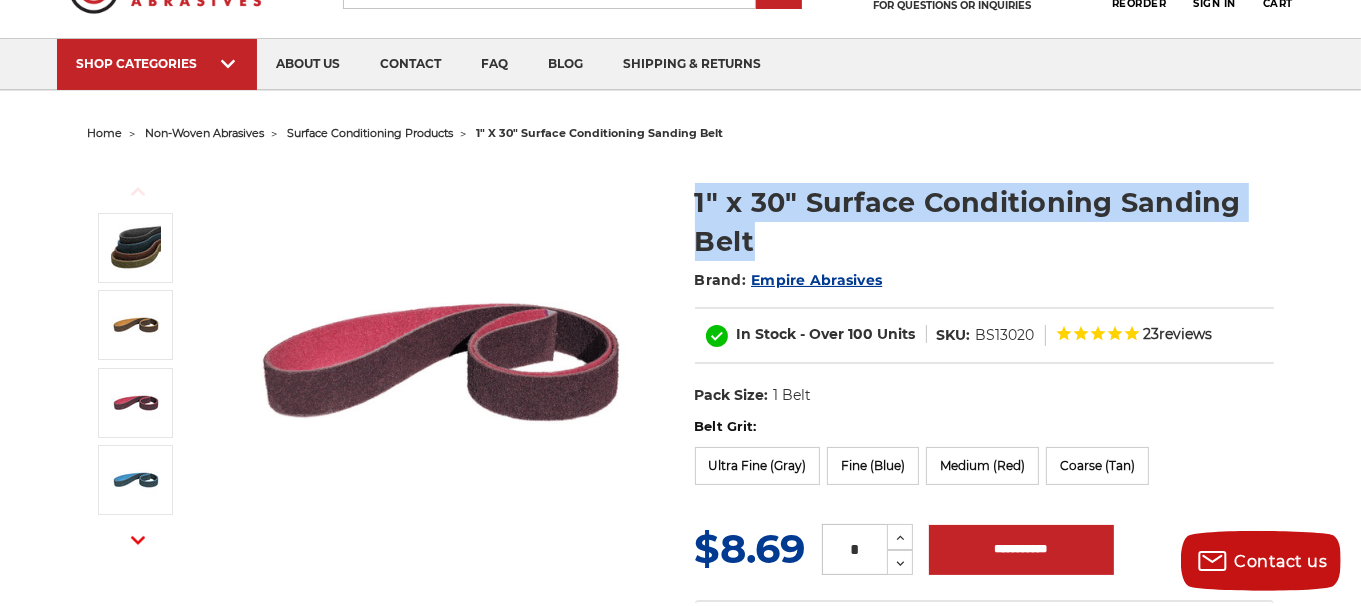 drag, startPoint x: 783, startPoint y: 244, endPoint x: 692, endPoint y: 210, distance: 97.144226 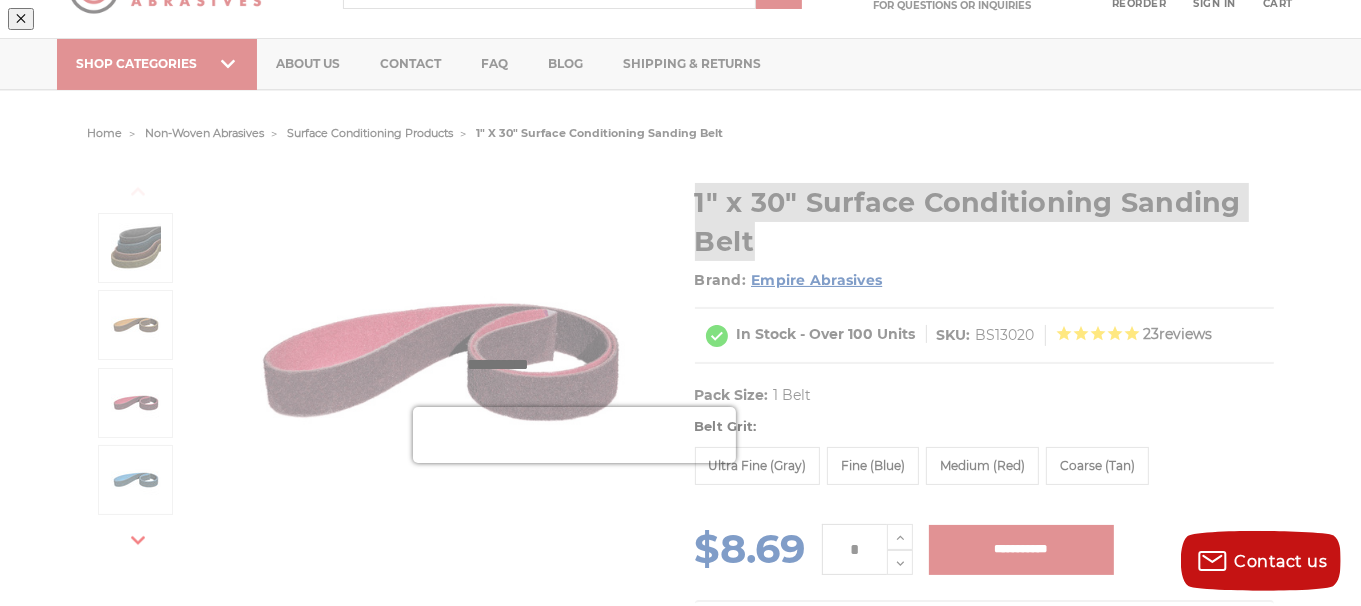click at bounding box center [947, 142] 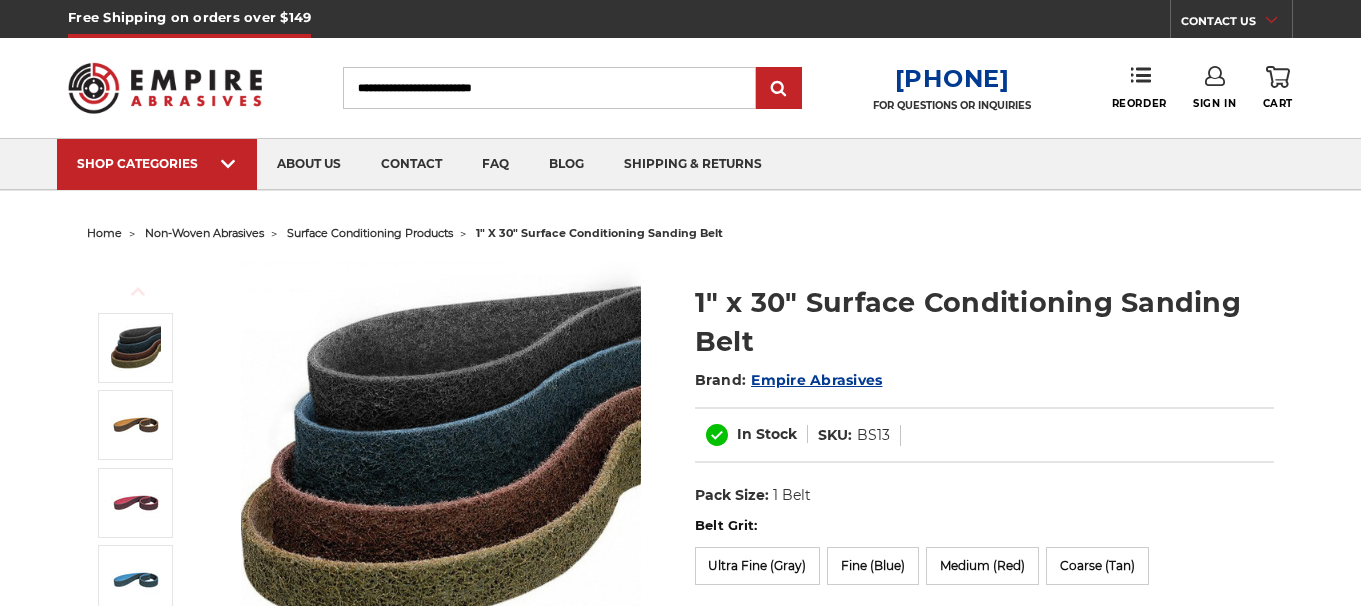 scroll, scrollTop: 0, scrollLeft: 0, axis: both 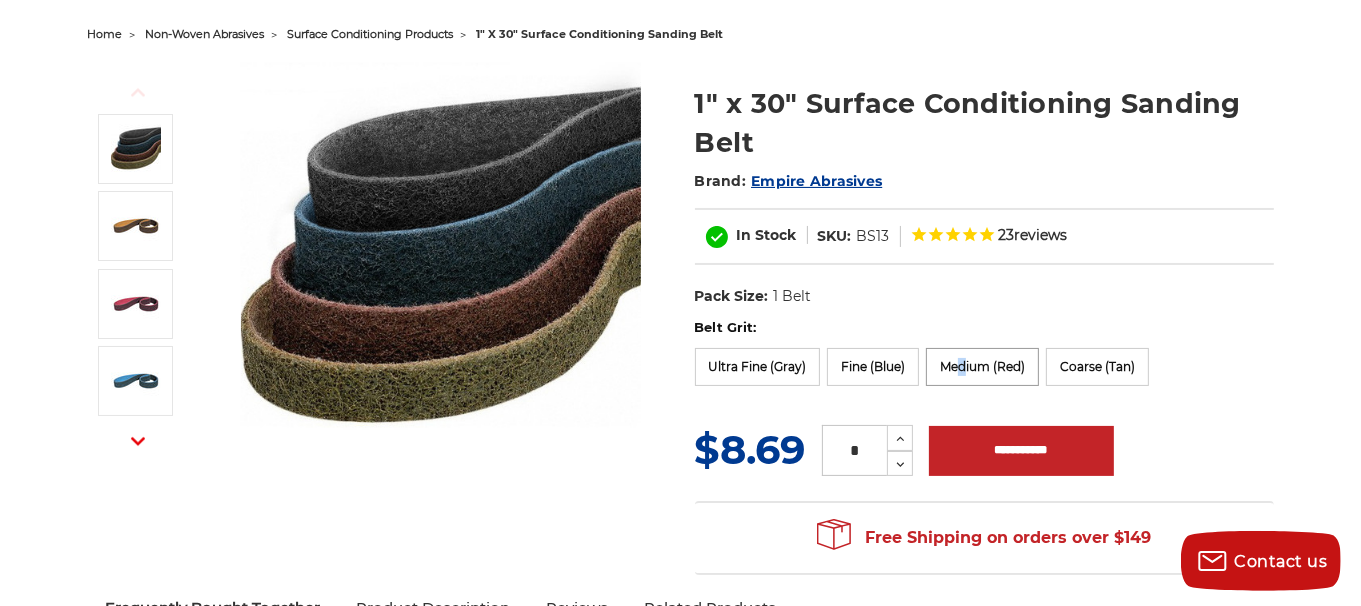 click on "Medium (Red)" at bounding box center [982, 367] 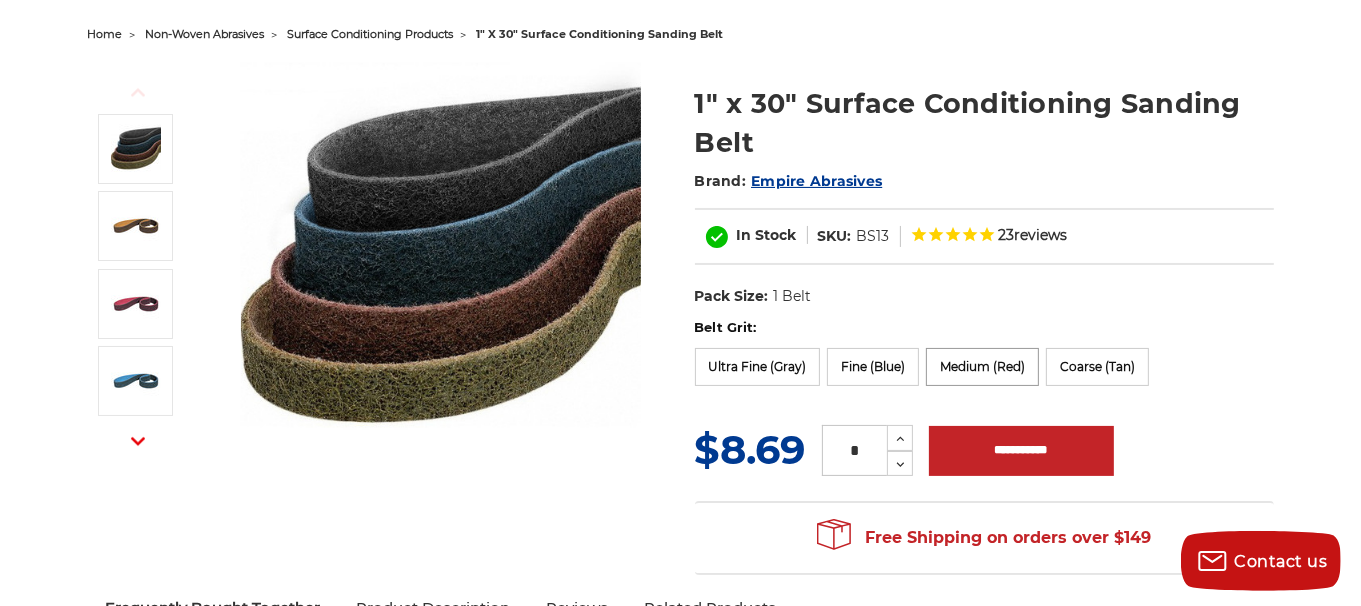 click on "Medium (Red)" at bounding box center [982, 367] 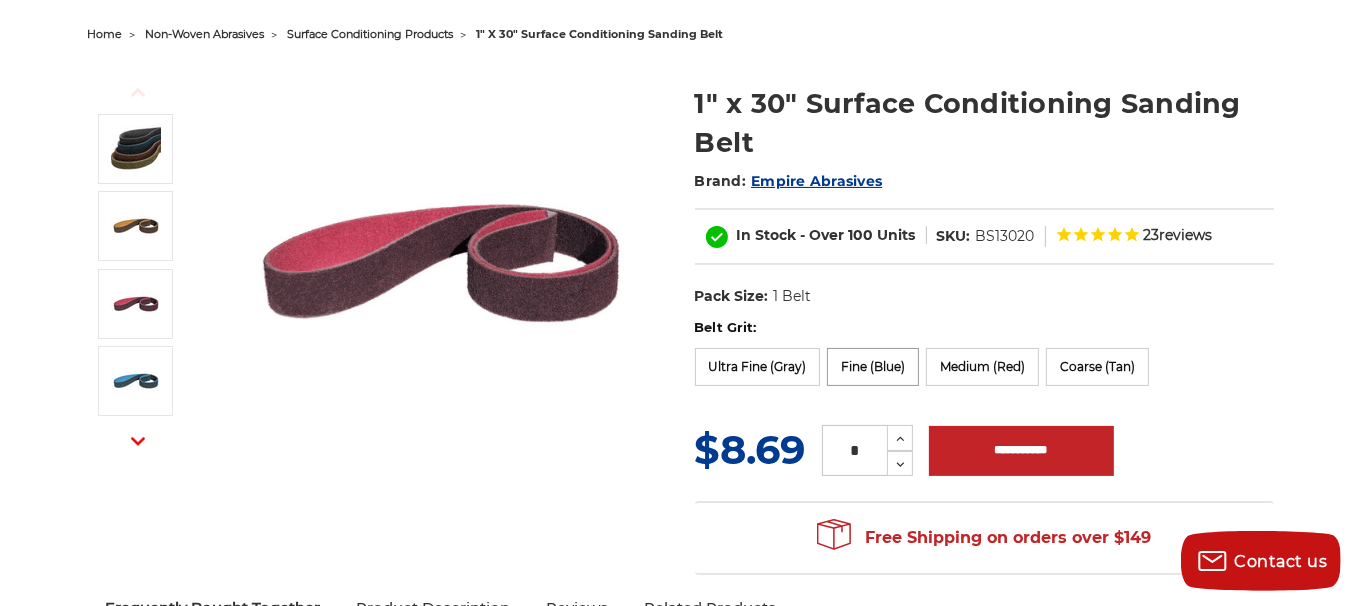 click on "Fine (Blue)" at bounding box center [873, 367] 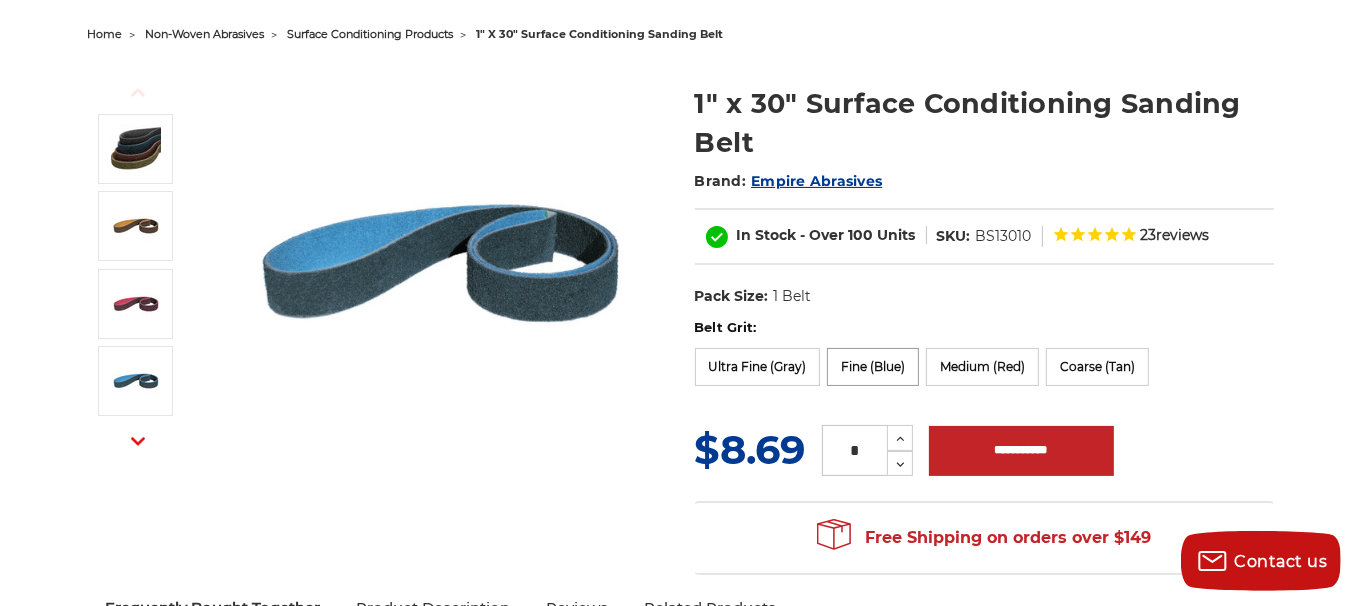 click on "Fine (Blue)" at bounding box center [873, 367] 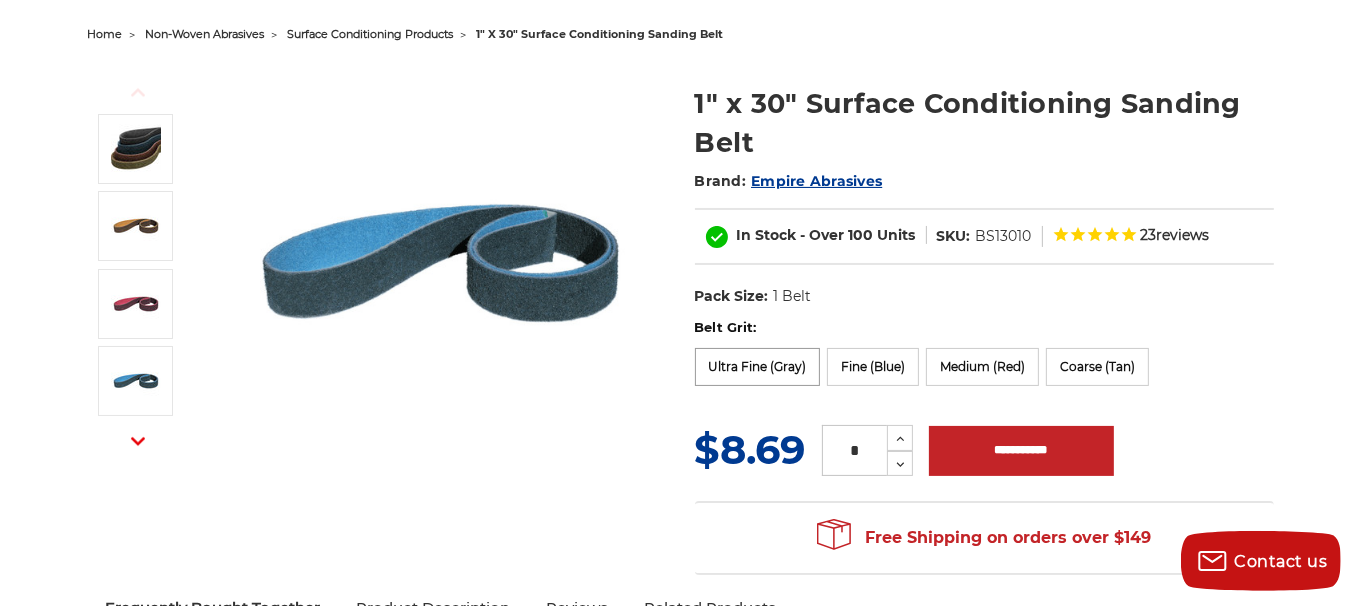 click on "Ultra Fine (Gray)" at bounding box center (758, 367) 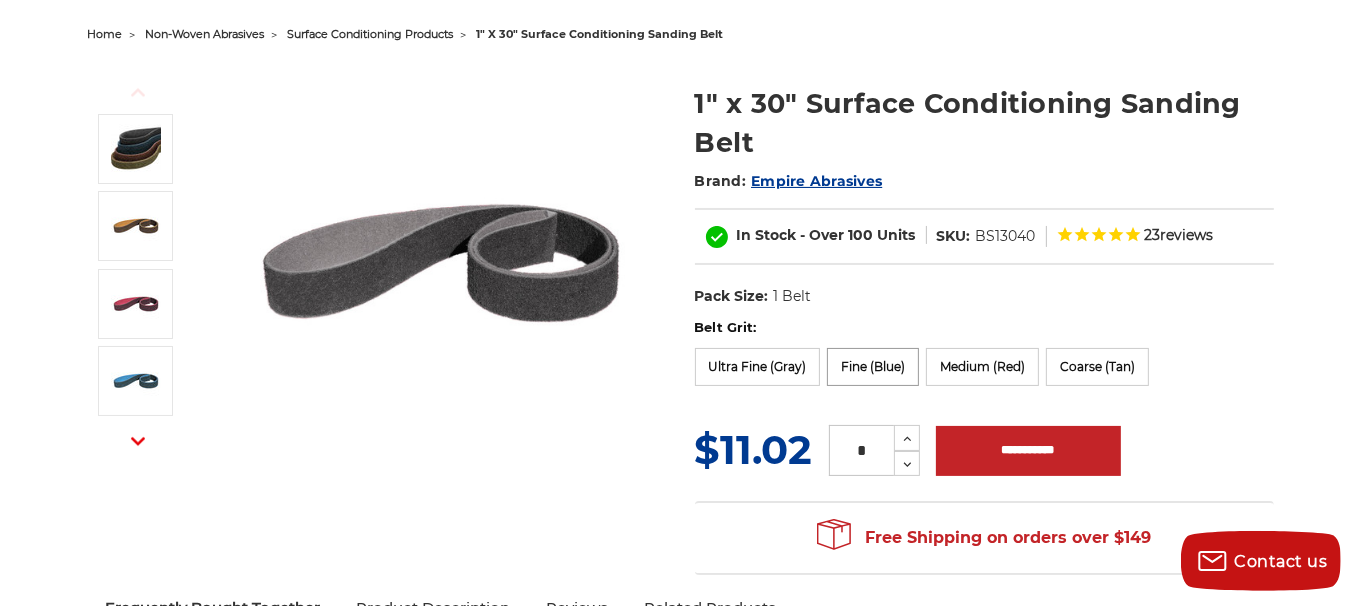 click on "Fine (Blue)" at bounding box center (873, 367) 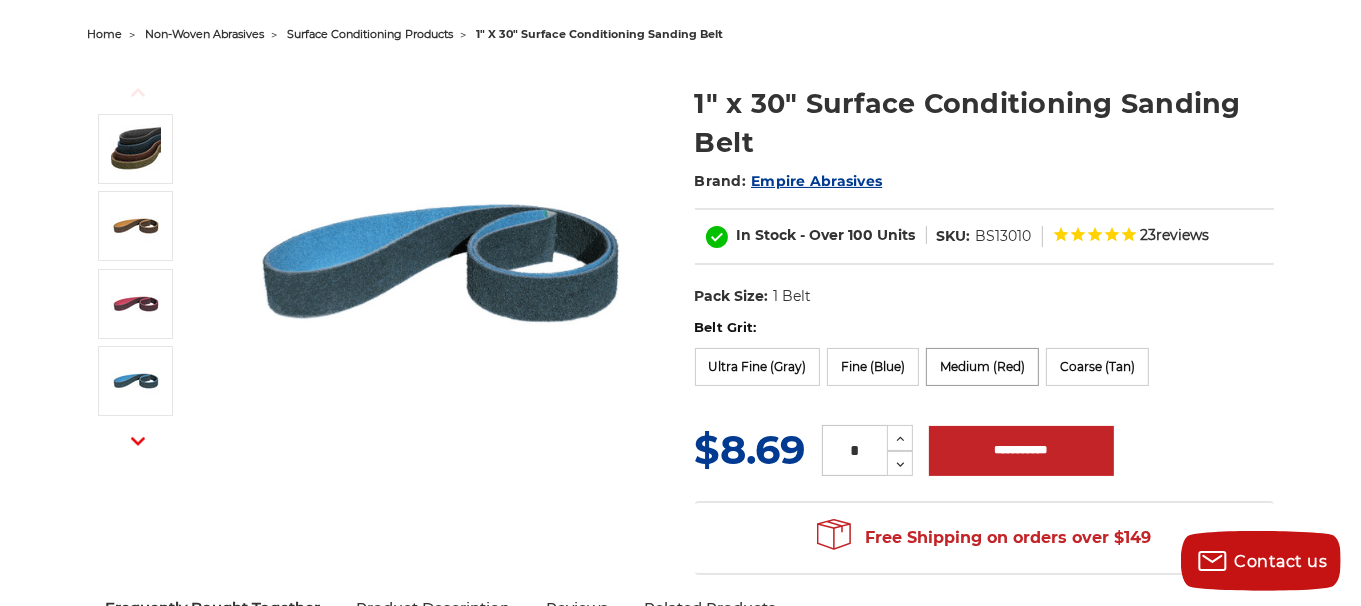 click on "Medium (Red)" at bounding box center [982, 367] 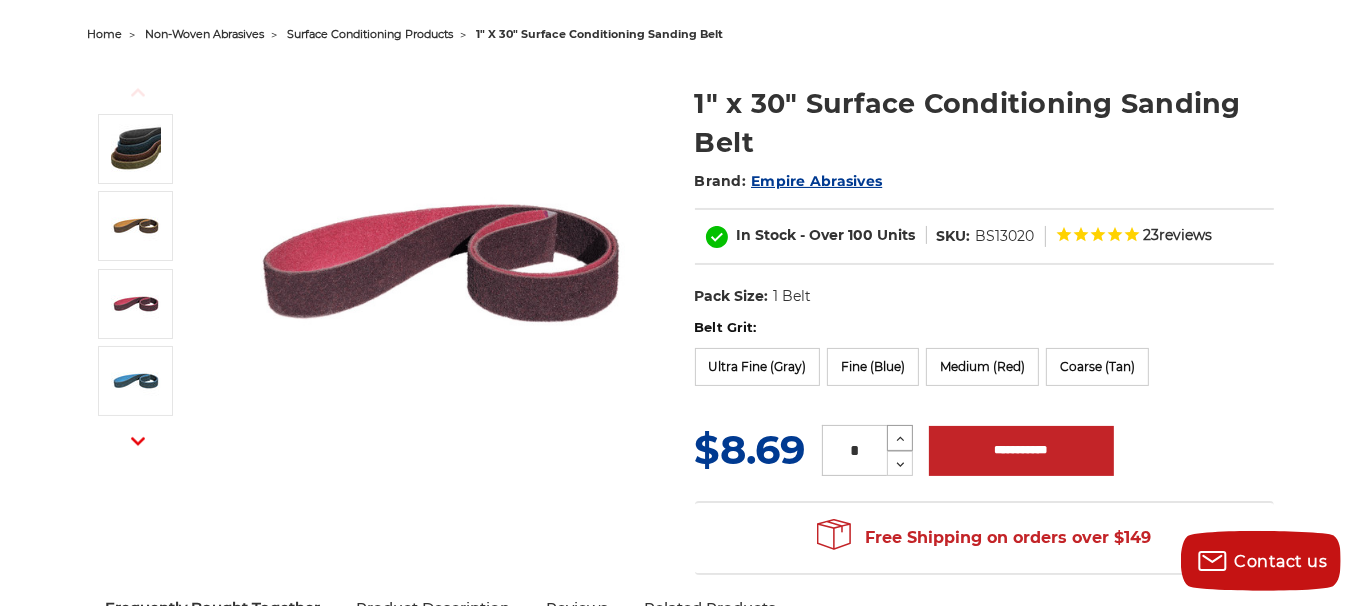 click 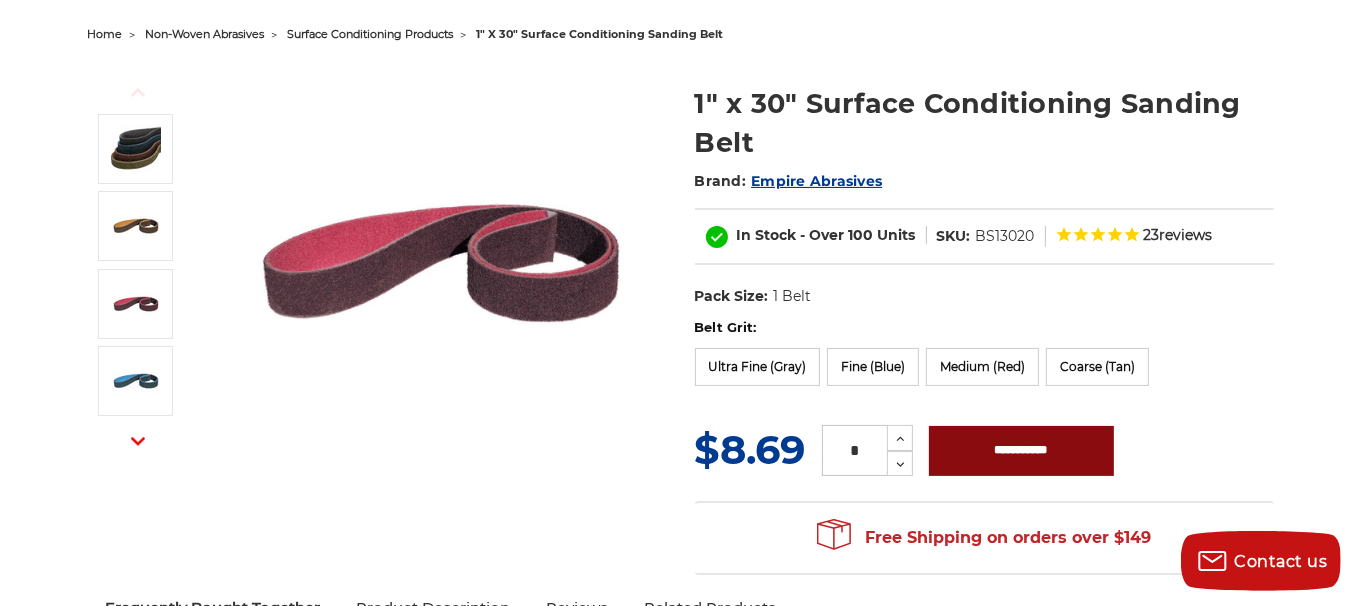 click on "**********" at bounding box center (1021, 451) 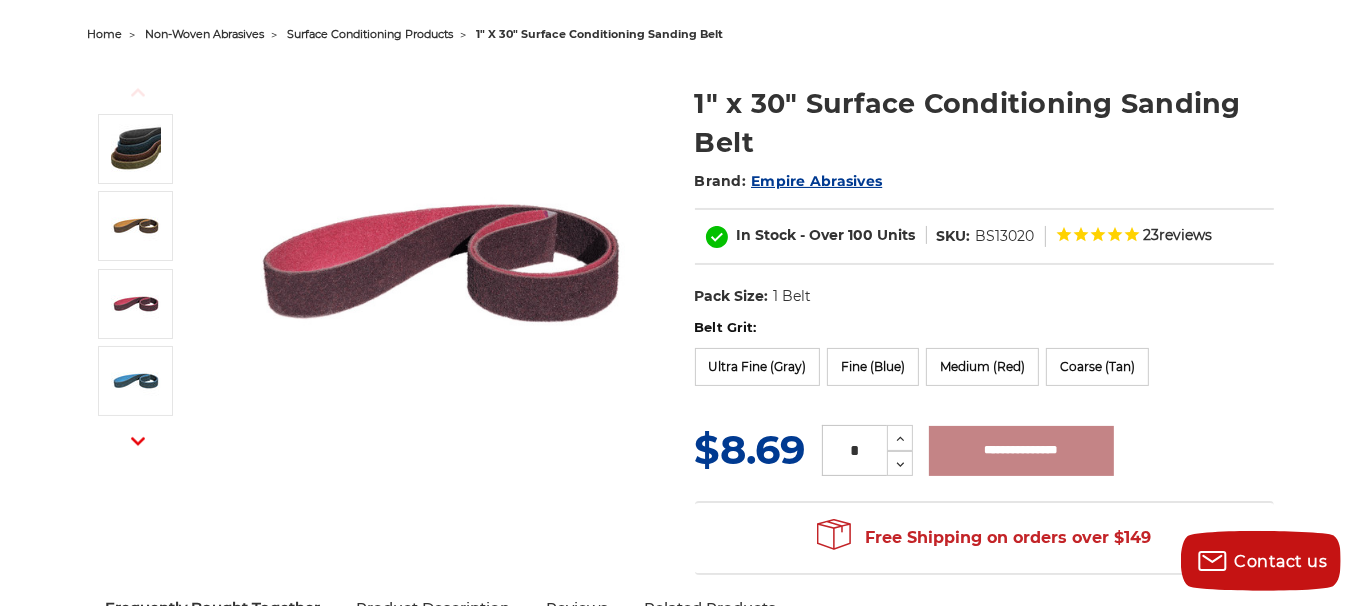 type on "**********" 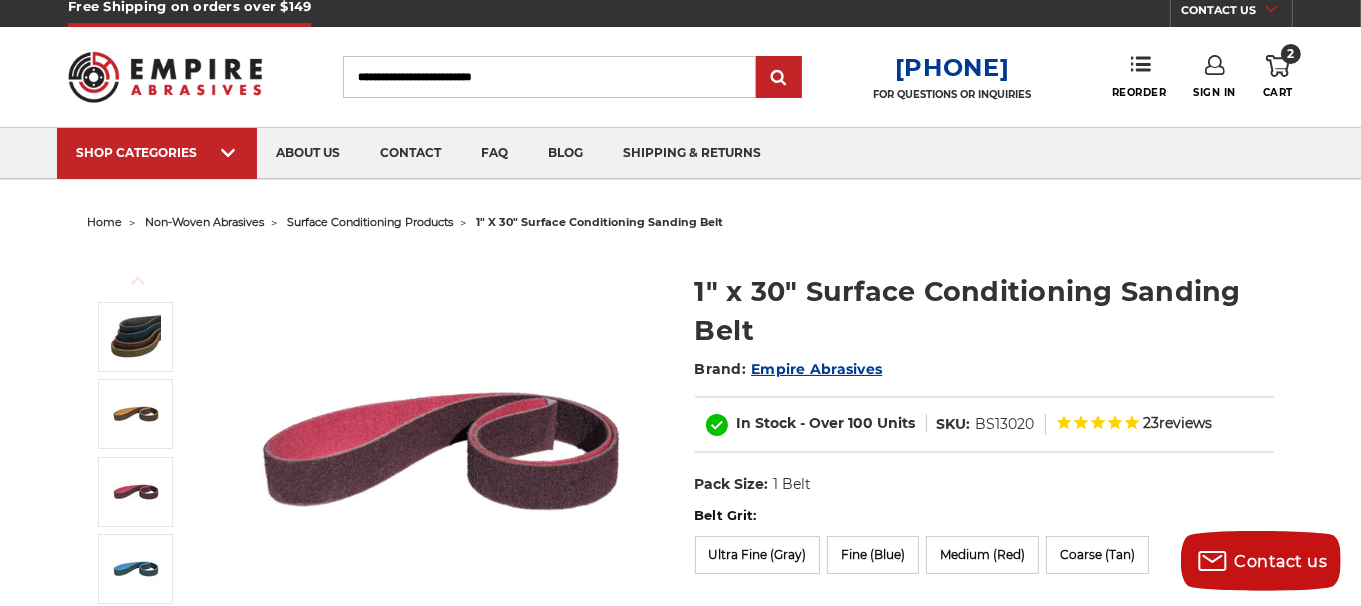 scroll, scrollTop: 0, scrollLeft: 0, axis: both 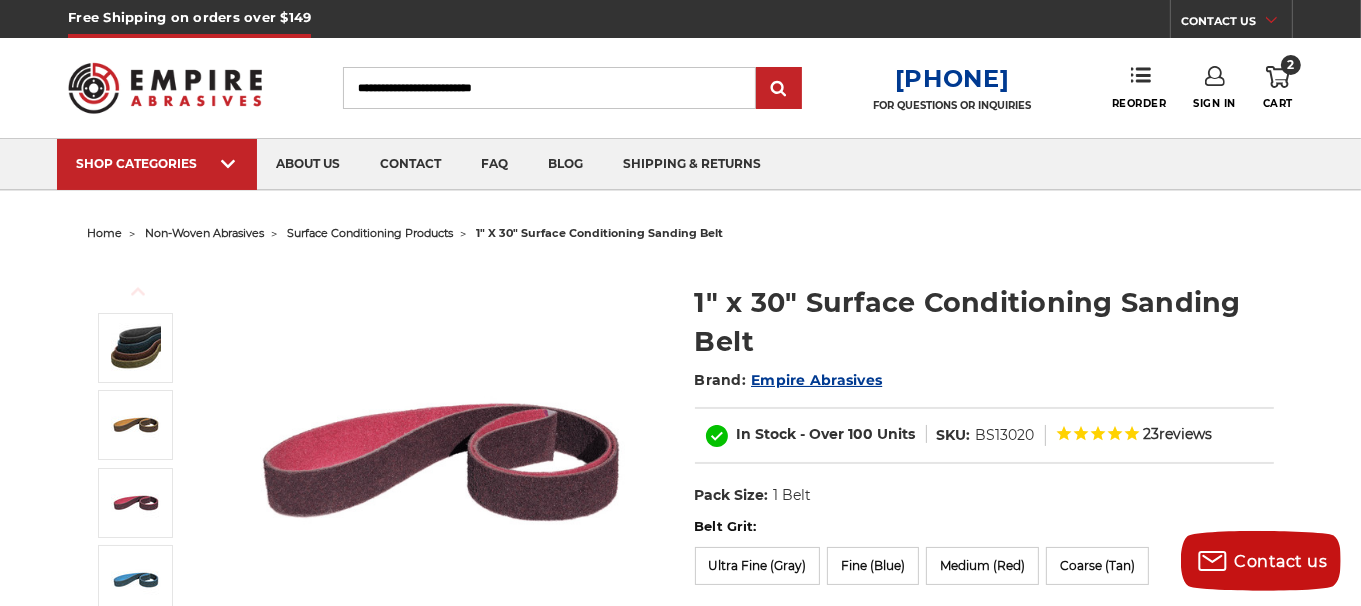 click 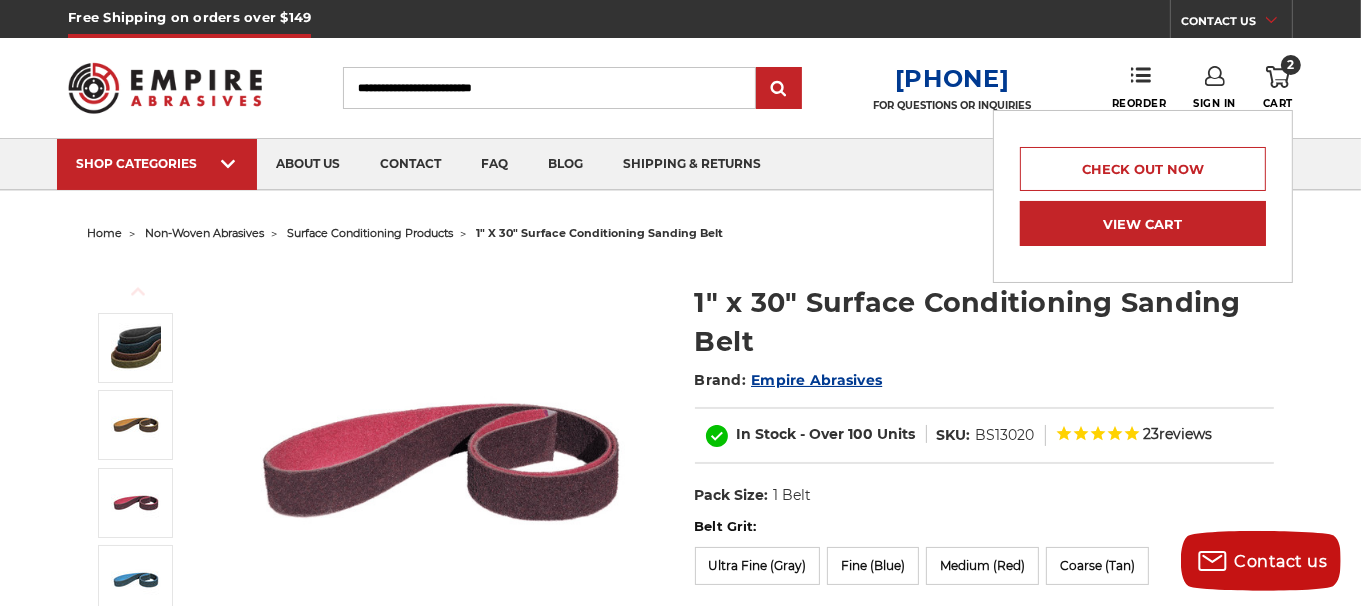 click on "View Cart" at bounding box center (1143, 223) 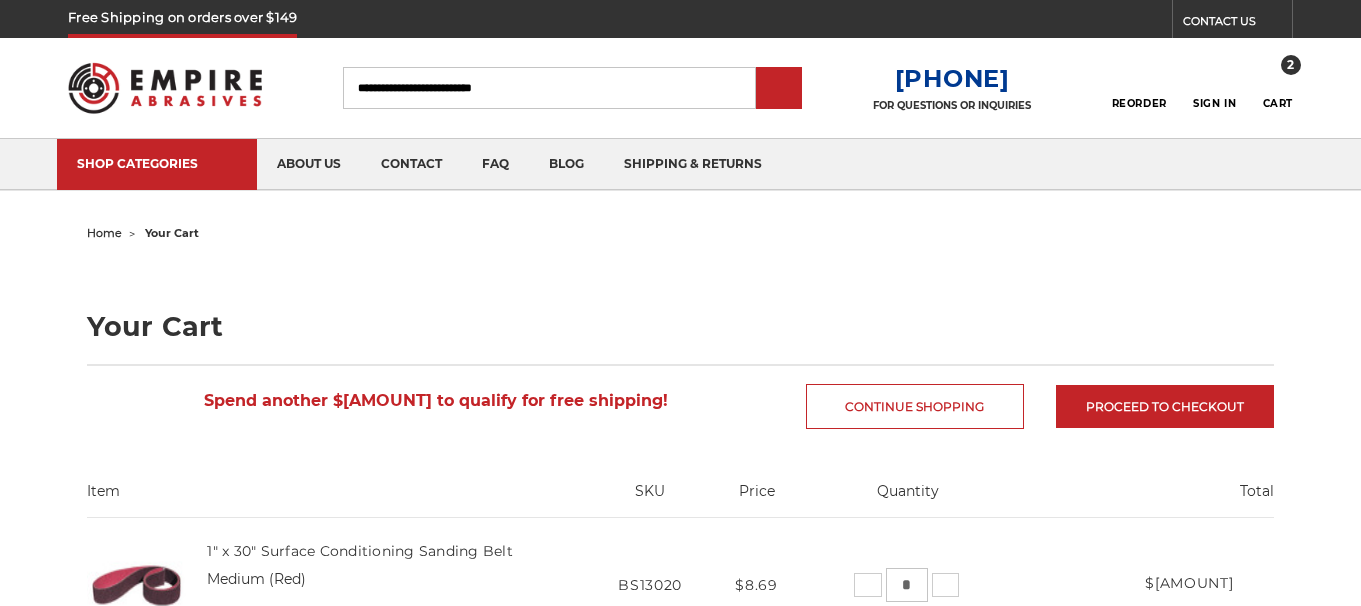 scroll, scrollTop: 0, scrollLeft: 0, axis: both 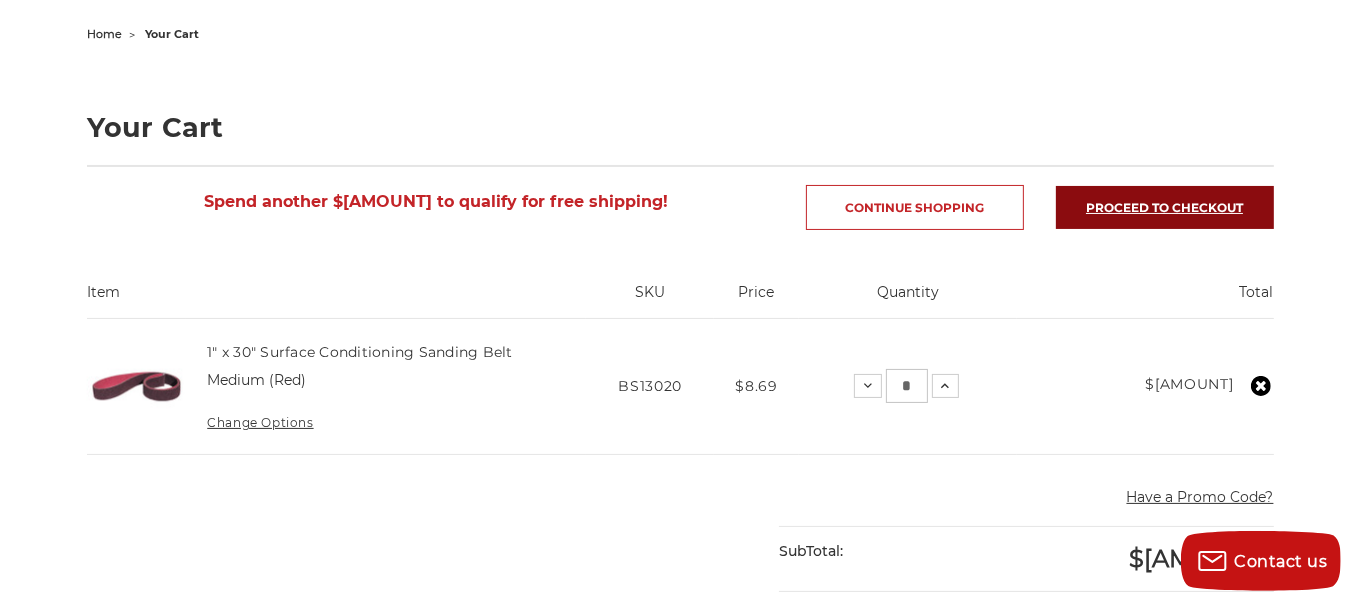 click on "Proceed to checkout" at bounding box center (1165, 207) 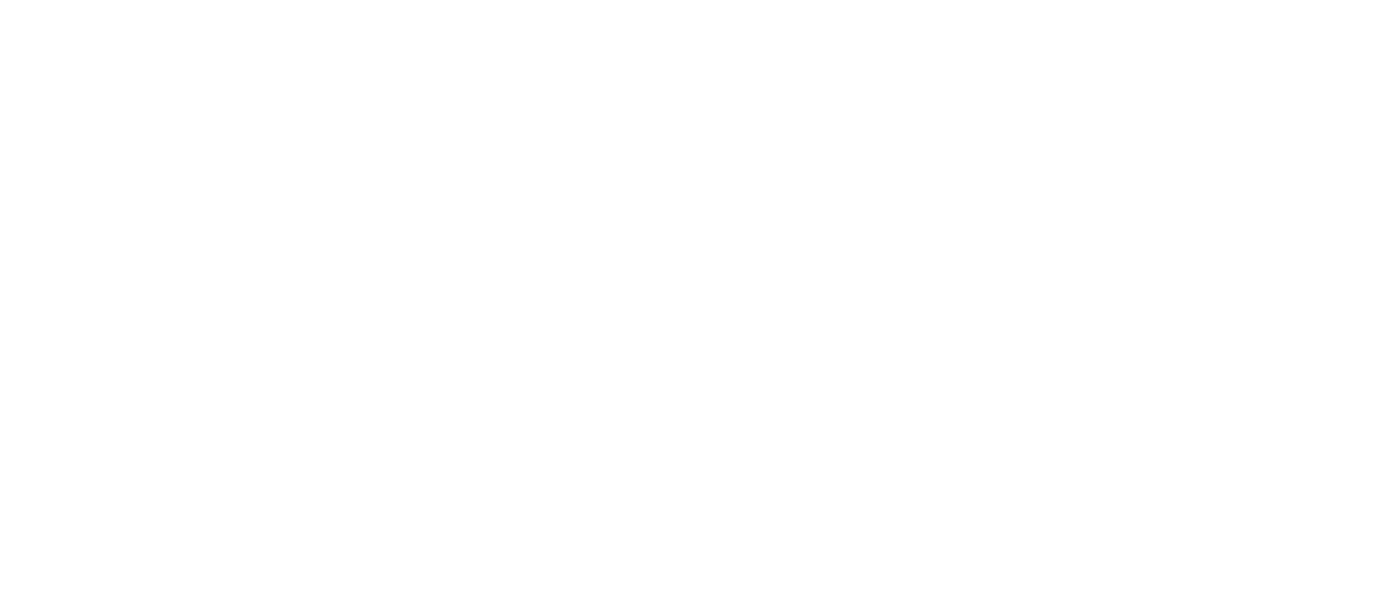 scroll, scrollTop: 0, scrollLeft: 0, axis: both 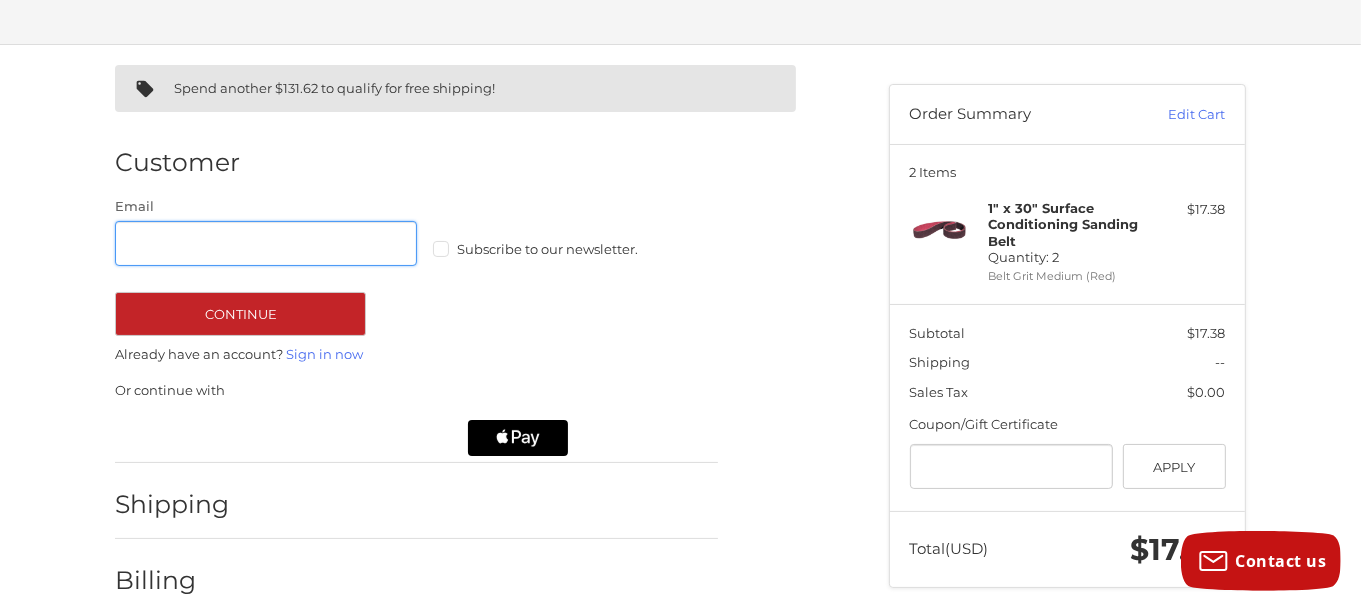 click on "Email" at bounding box center [266, 243] 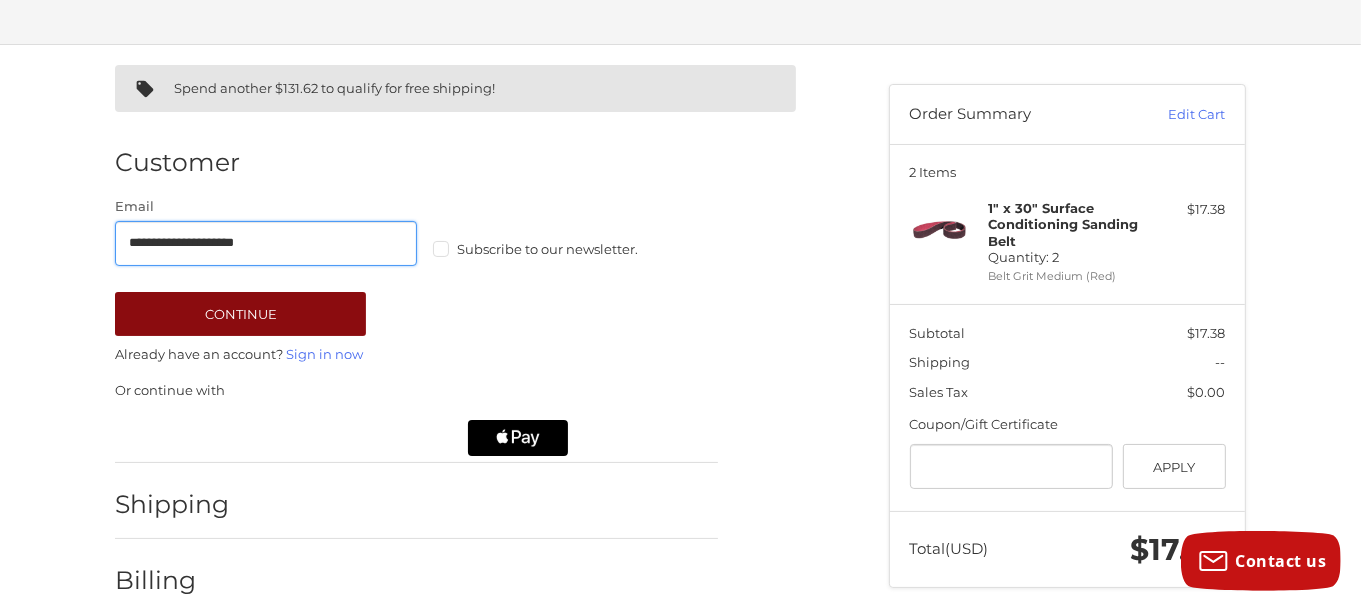type on "**********" 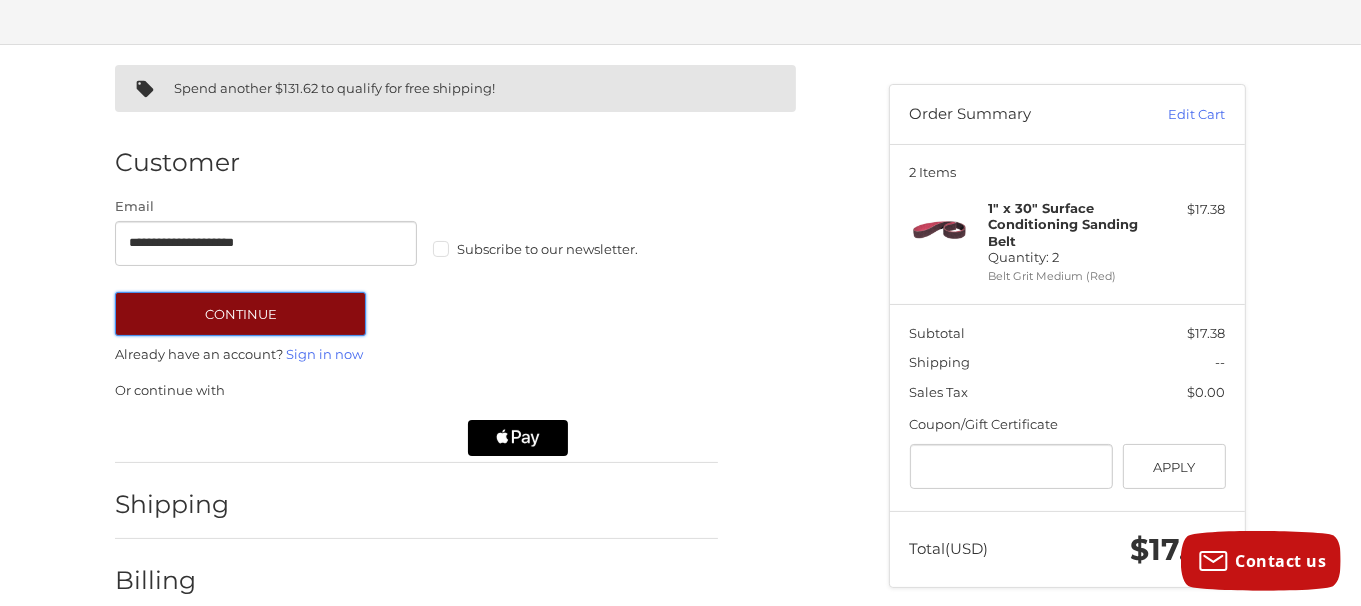 click on "Continue" at bounding box center (240, 314) 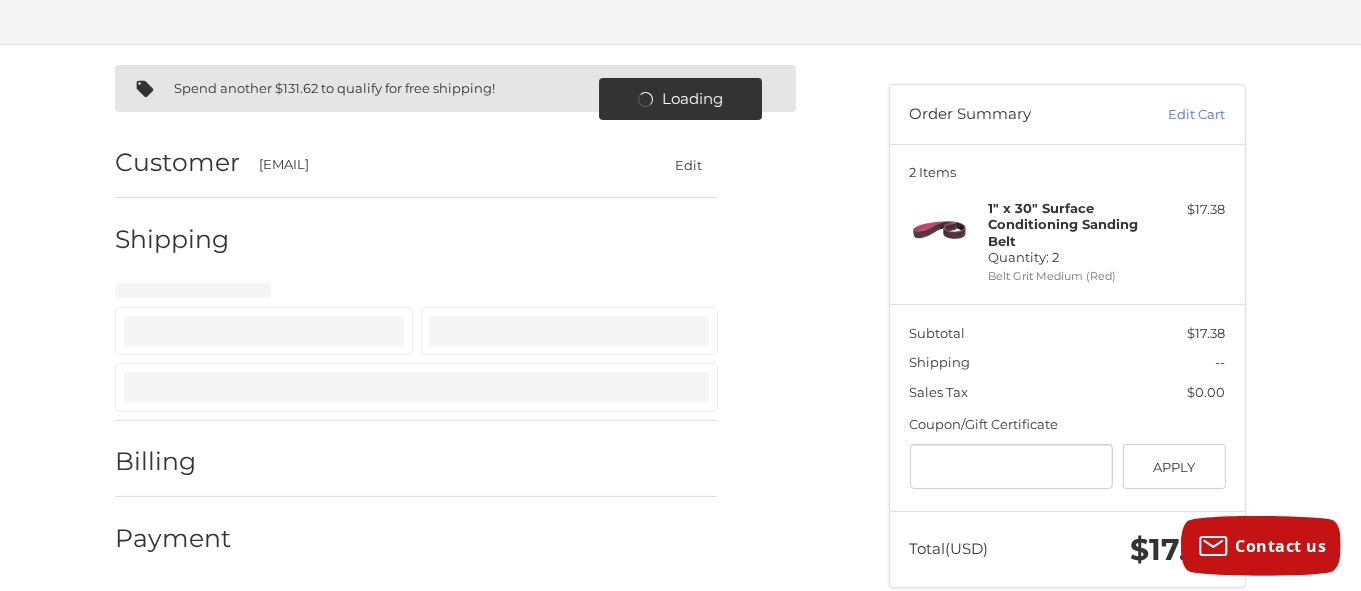 select on "**" 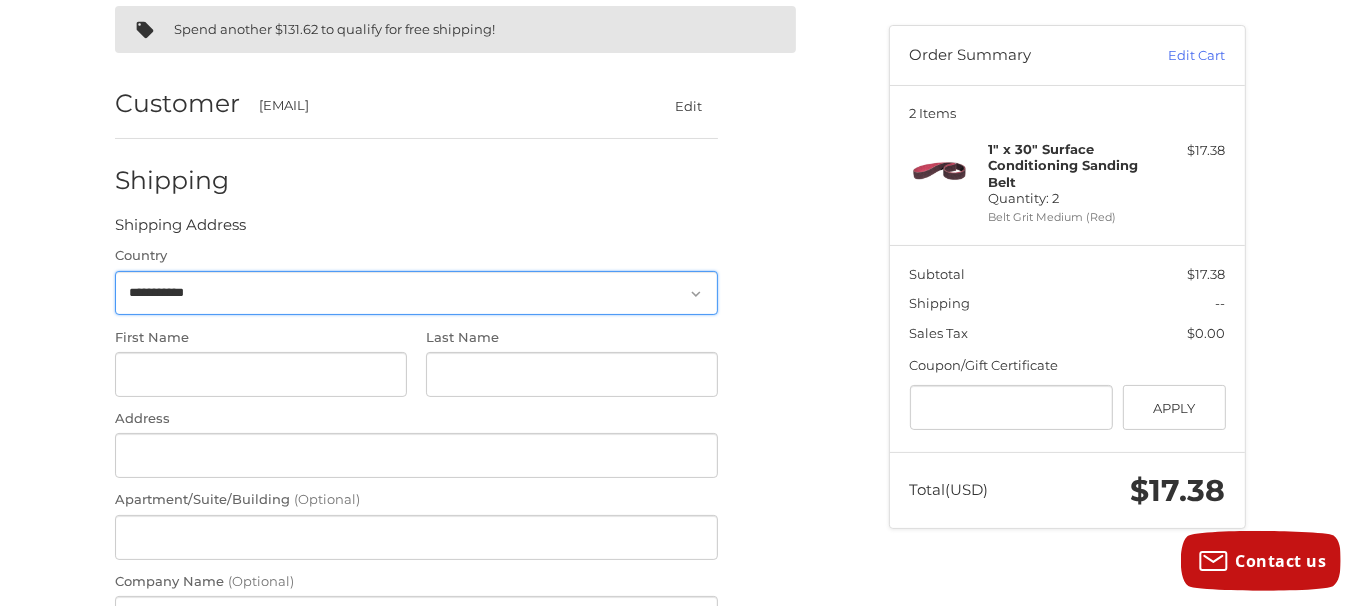 scroll, scrollTop: 188, scrollLeft: 0, axis: vertical 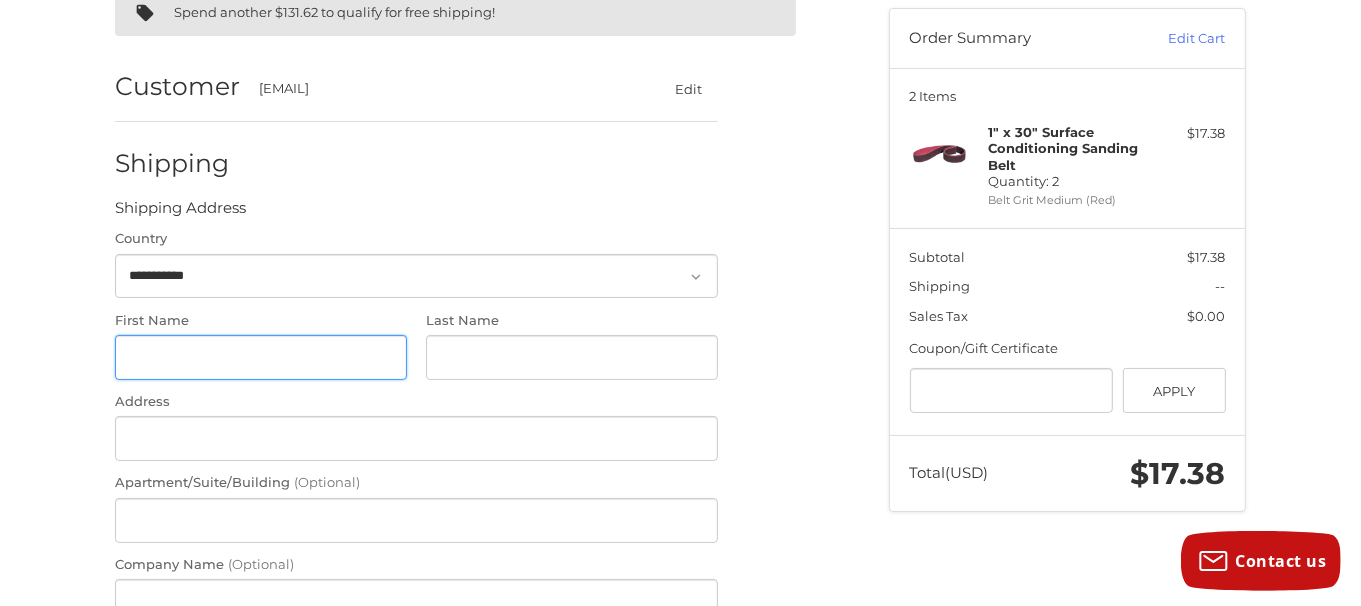 click on "First Name" at bounding box center (261, 357) 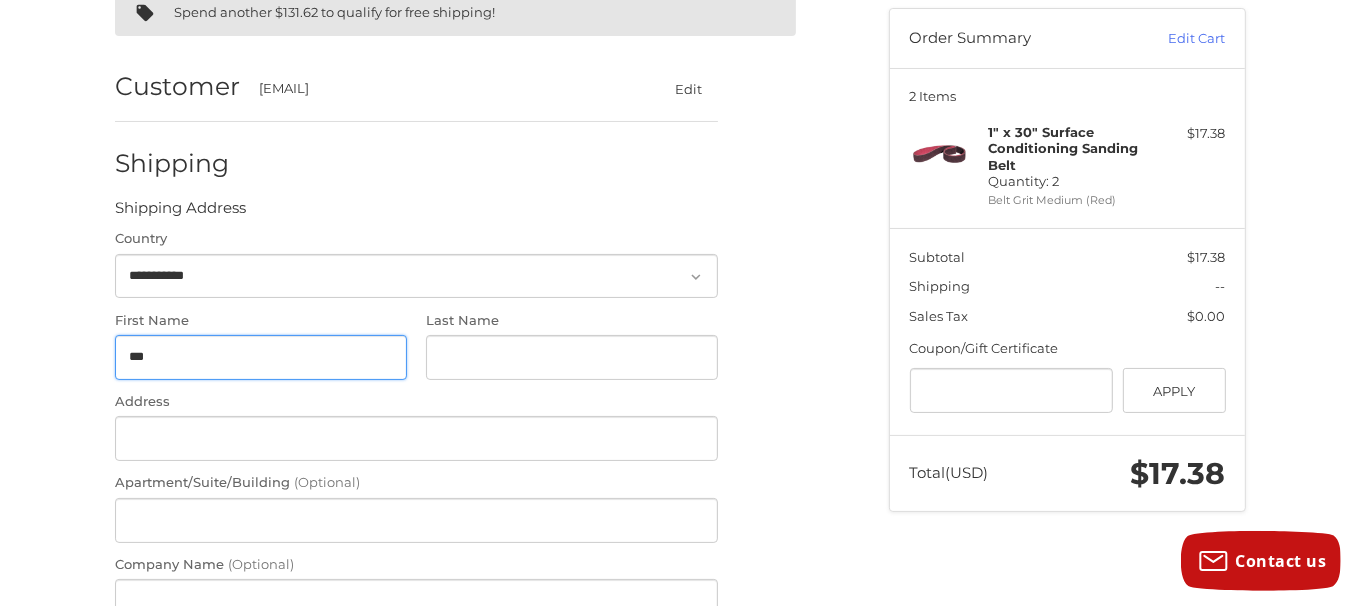type on "***" 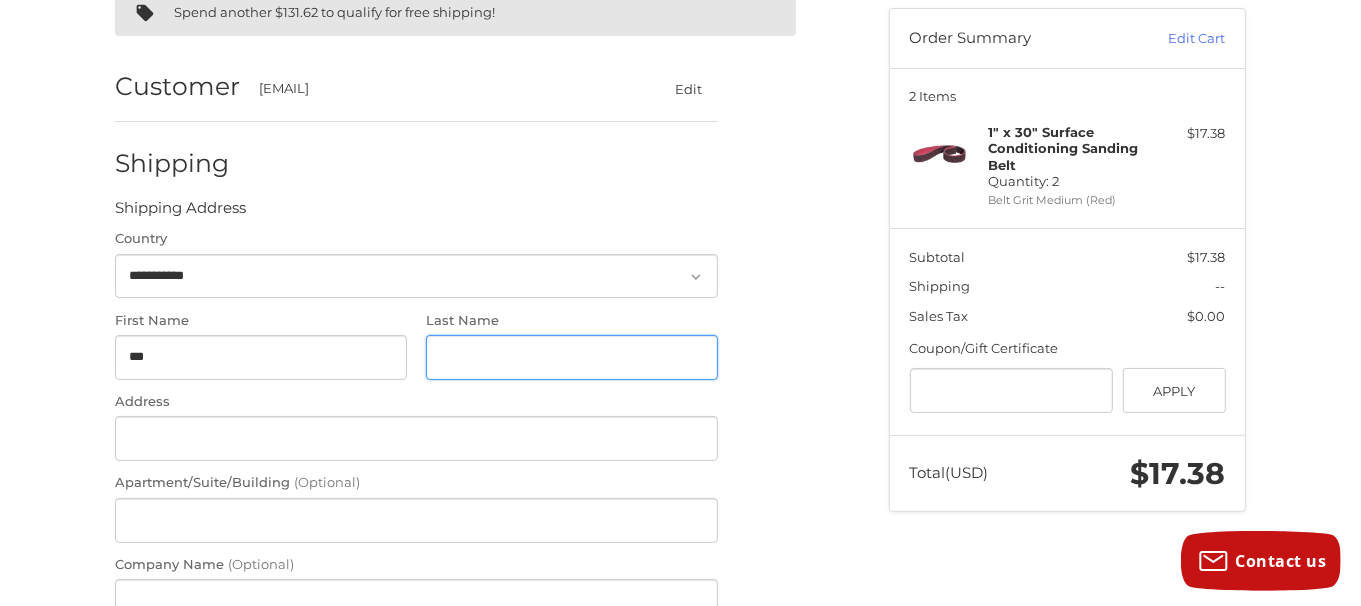 click on "Last Name" at bounding box center (572, 357) 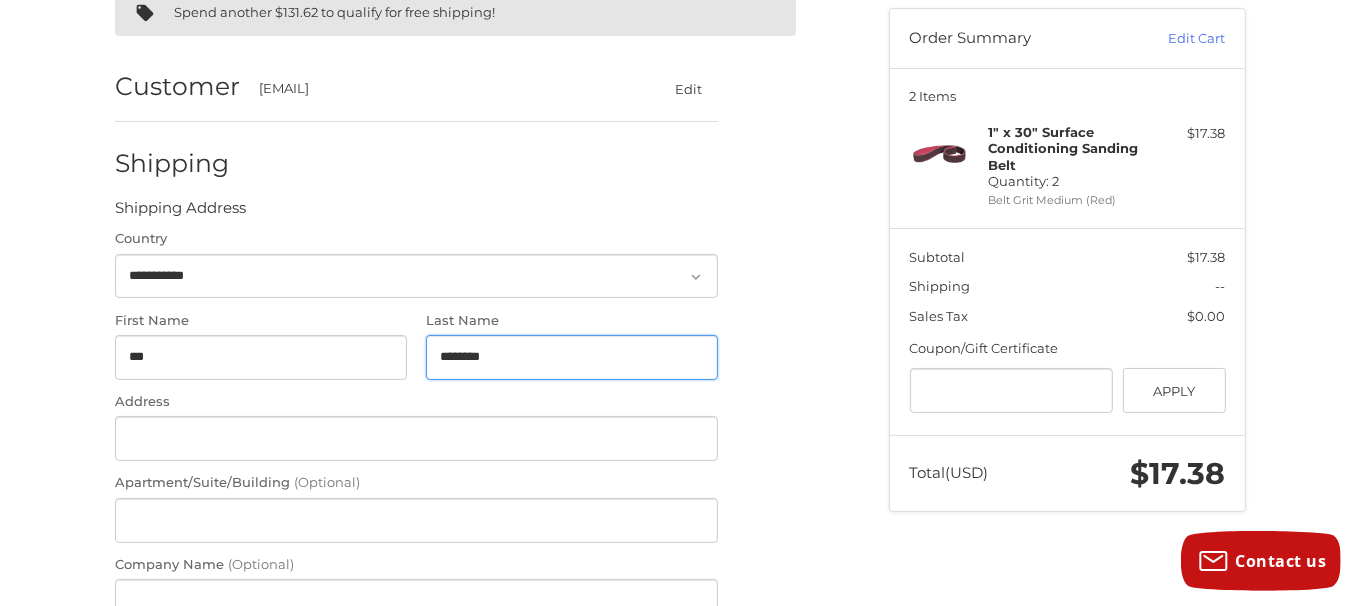 type on "********" 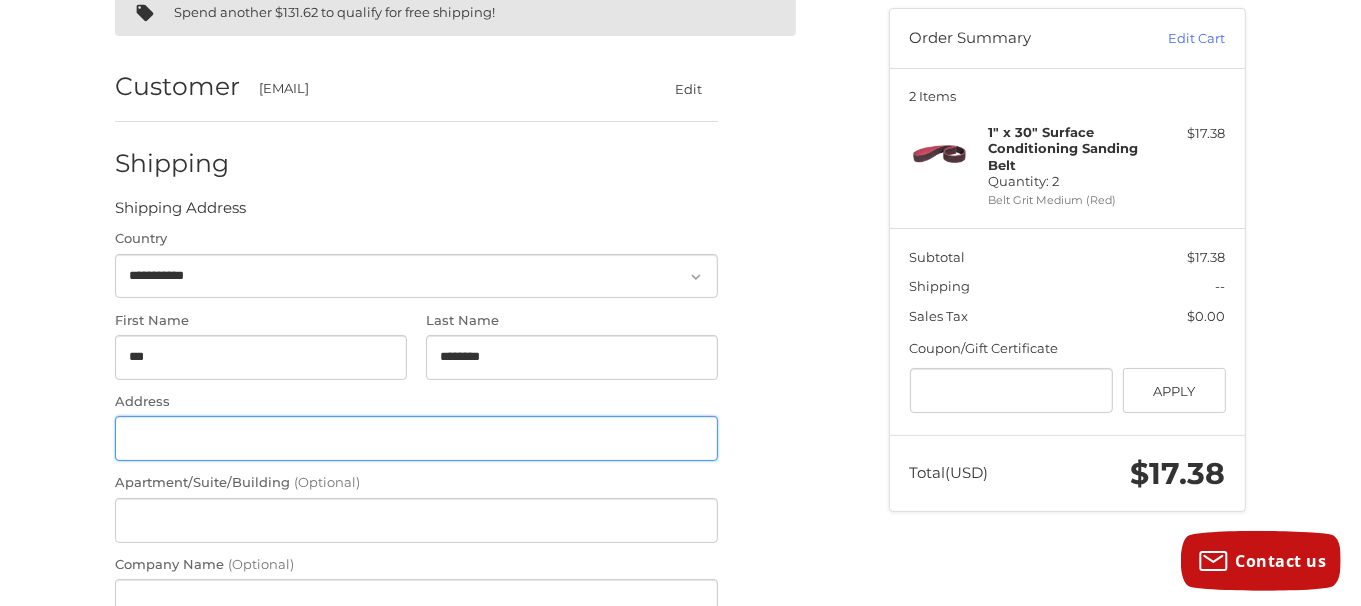 click on "Address" at bounding box center [416, 438] 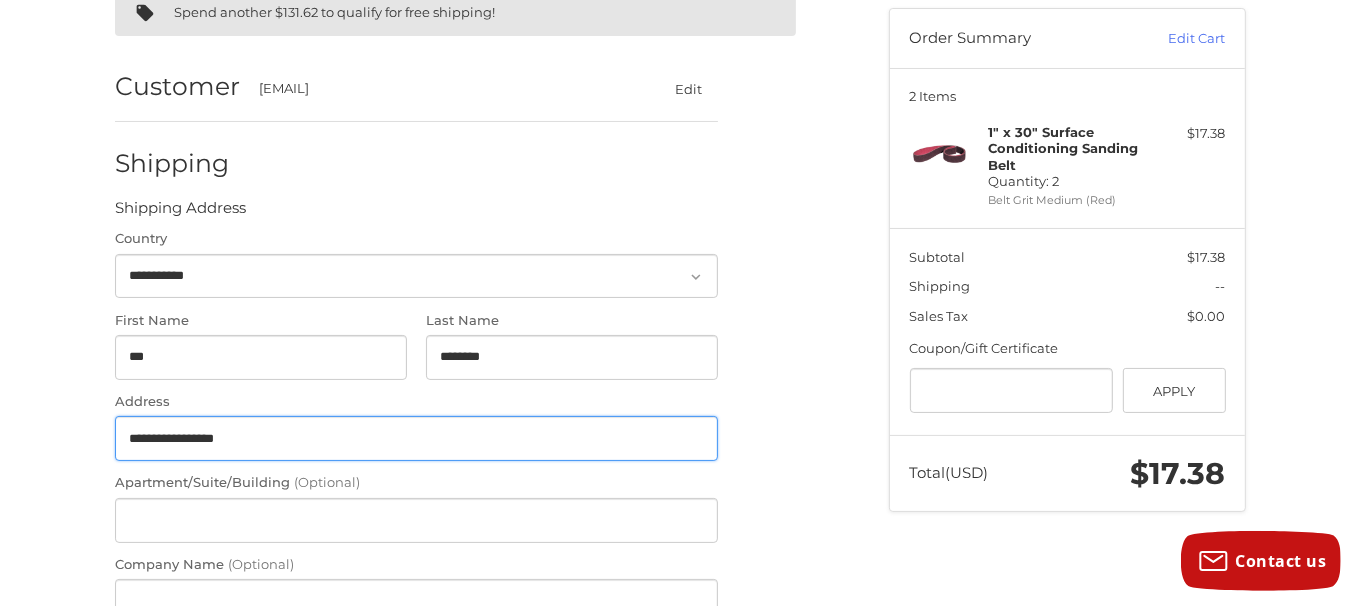 type on "**********" 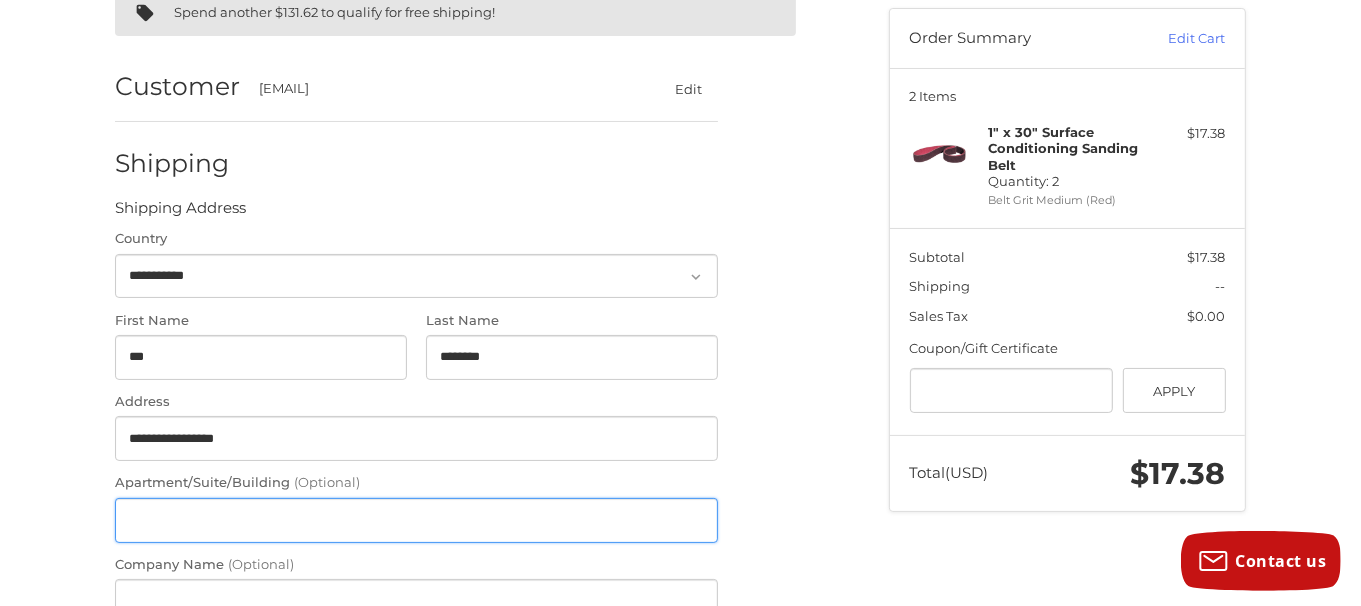 click on "Apartment/Suite/Building   (Optional)" at bounding box center (416, 520) 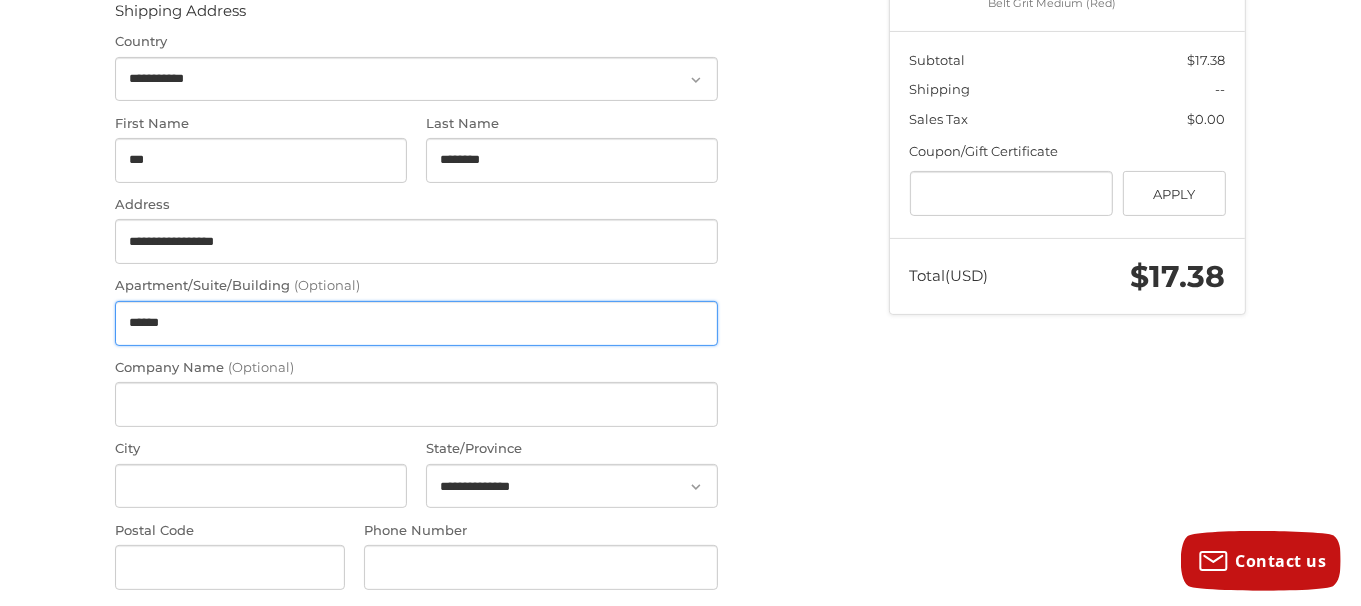 scroll, scrollTop: 388, scrollLeft: 0, axis: vertical 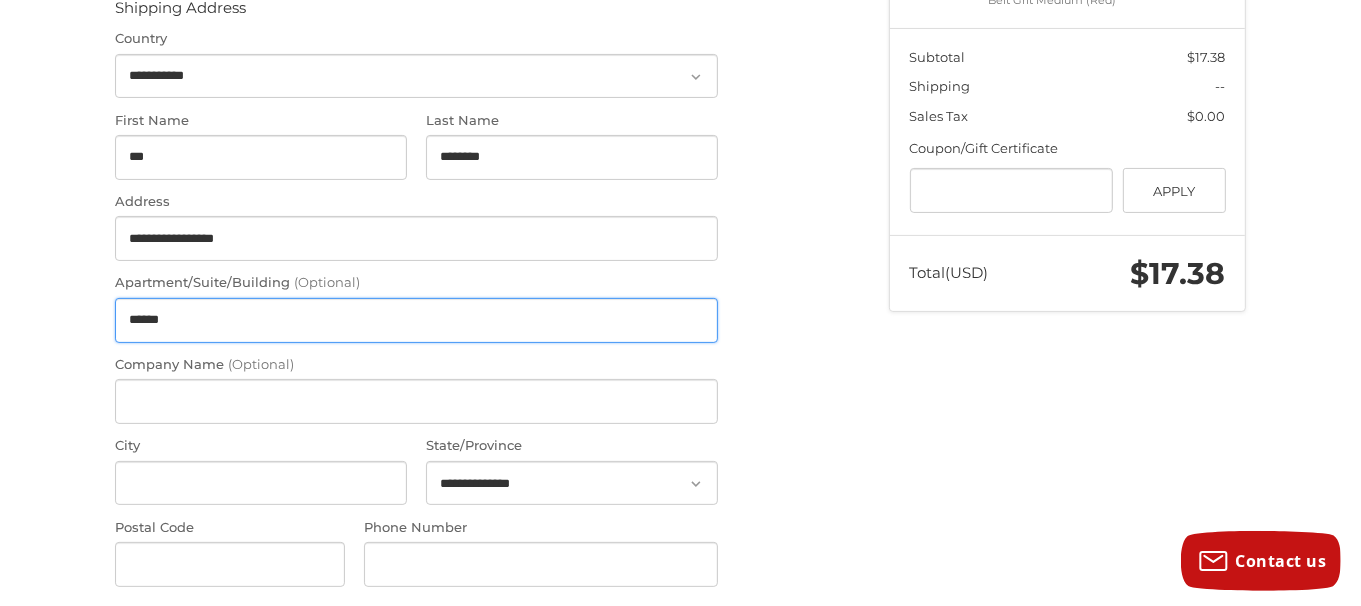type on "******" 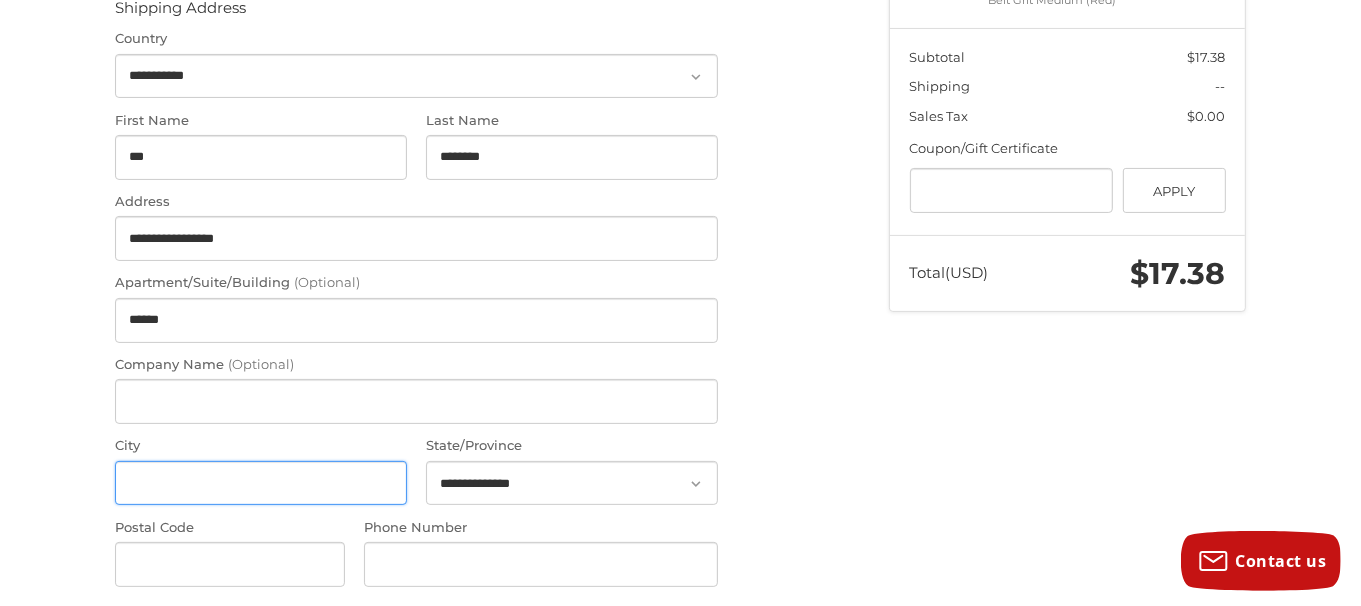 click on "City" at bounding box center (261, 483) 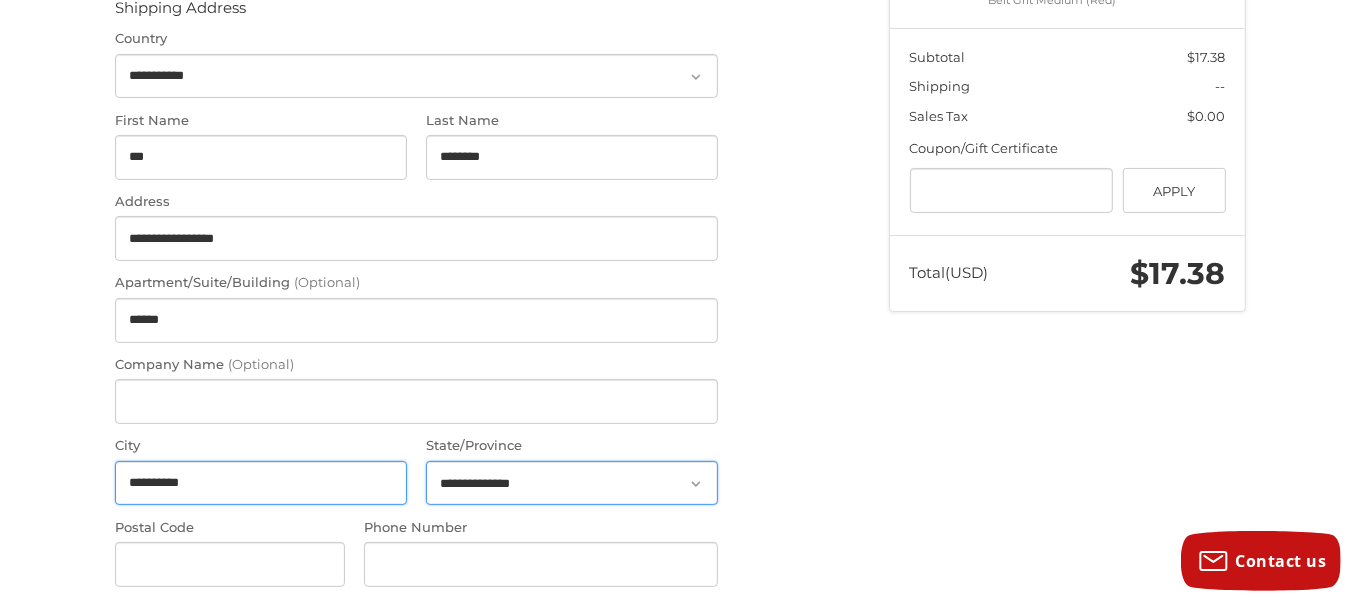 type on "**********" 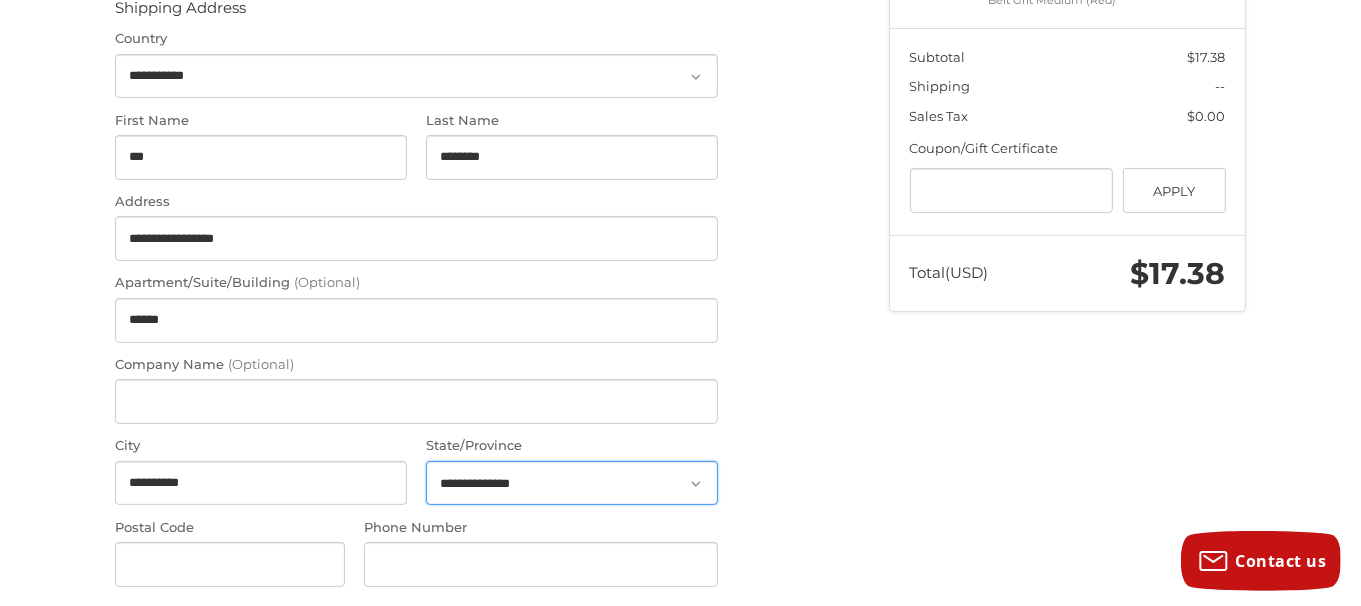 click on "**********" at bounding box center (572, 483) 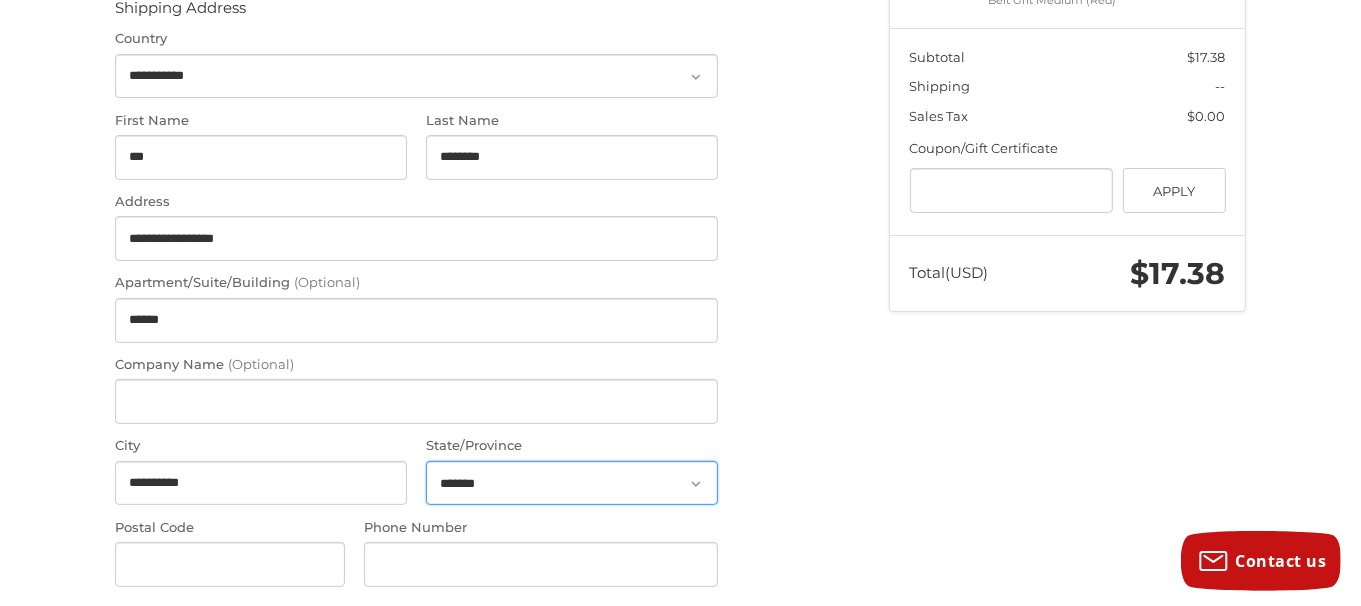 click on "**********" at bounding box center [572, 483] 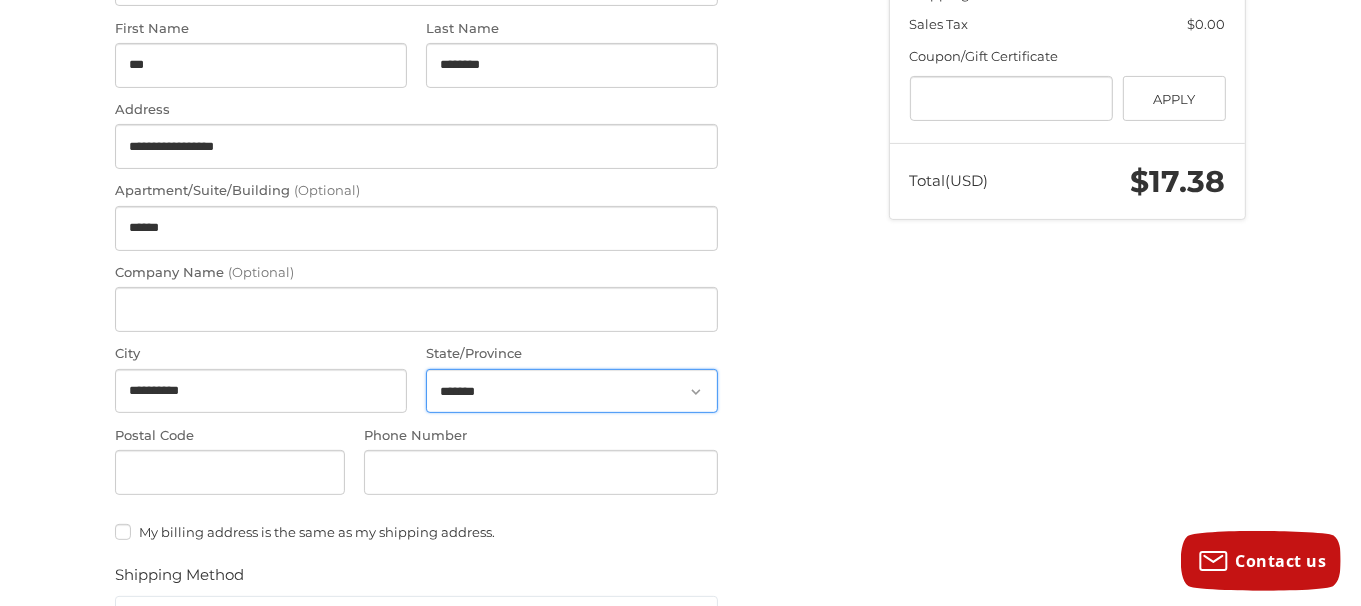 scroll, scrollTop: 588, scrollLeft: 0, axis: vertical 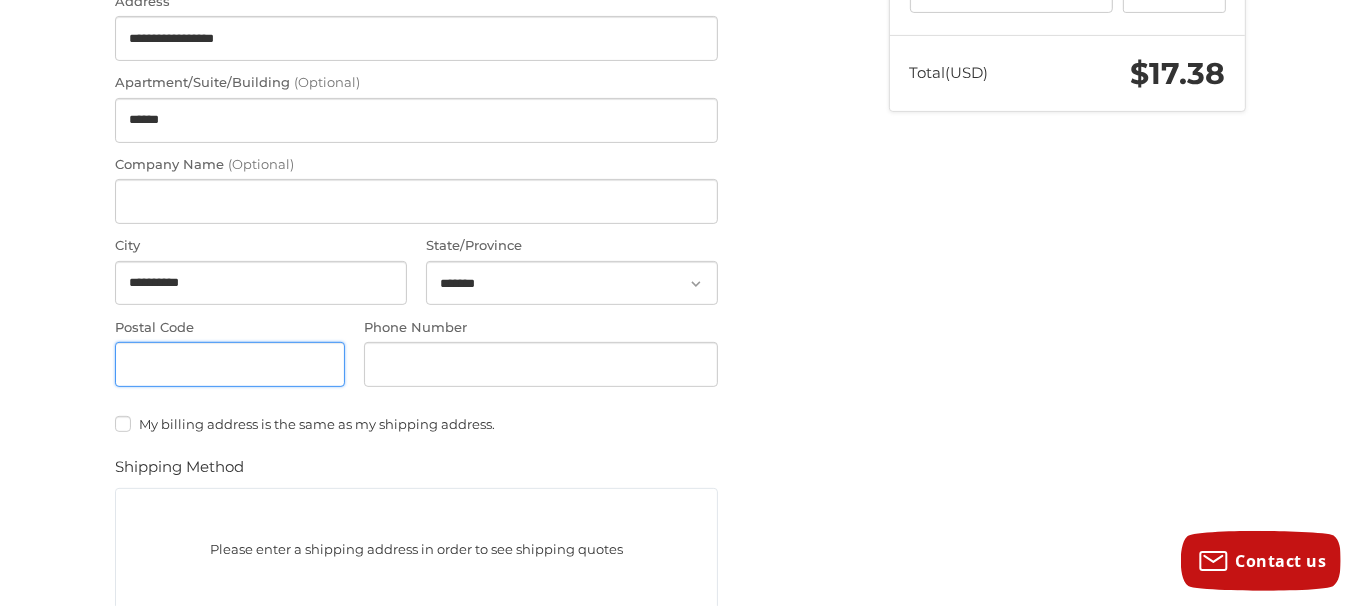 click on "Postal Code" at bounding box center [230, 364] 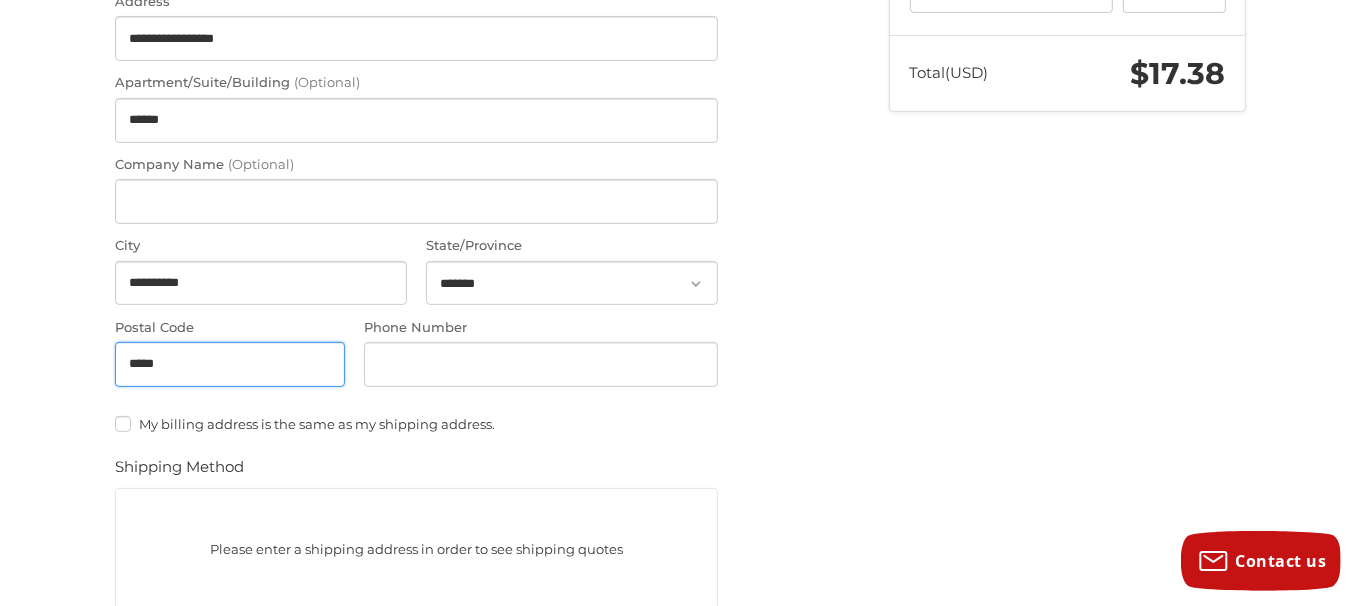 type on "*****" 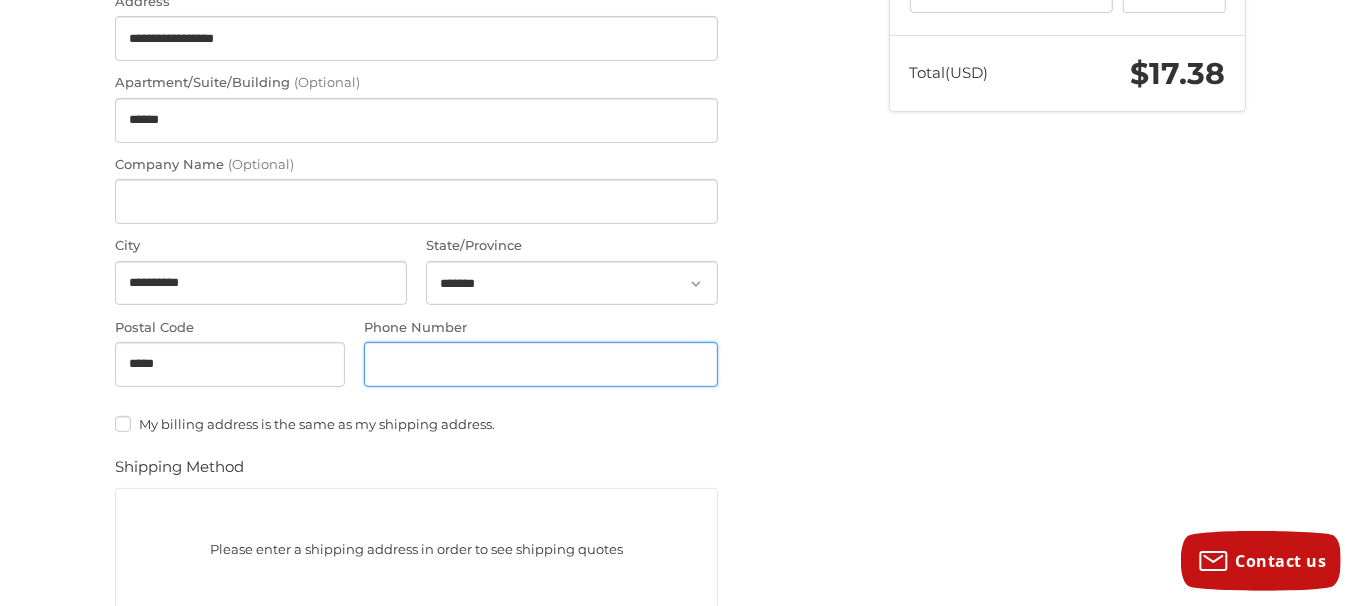 click on "Phone Number" at bounding box center (541, 364) 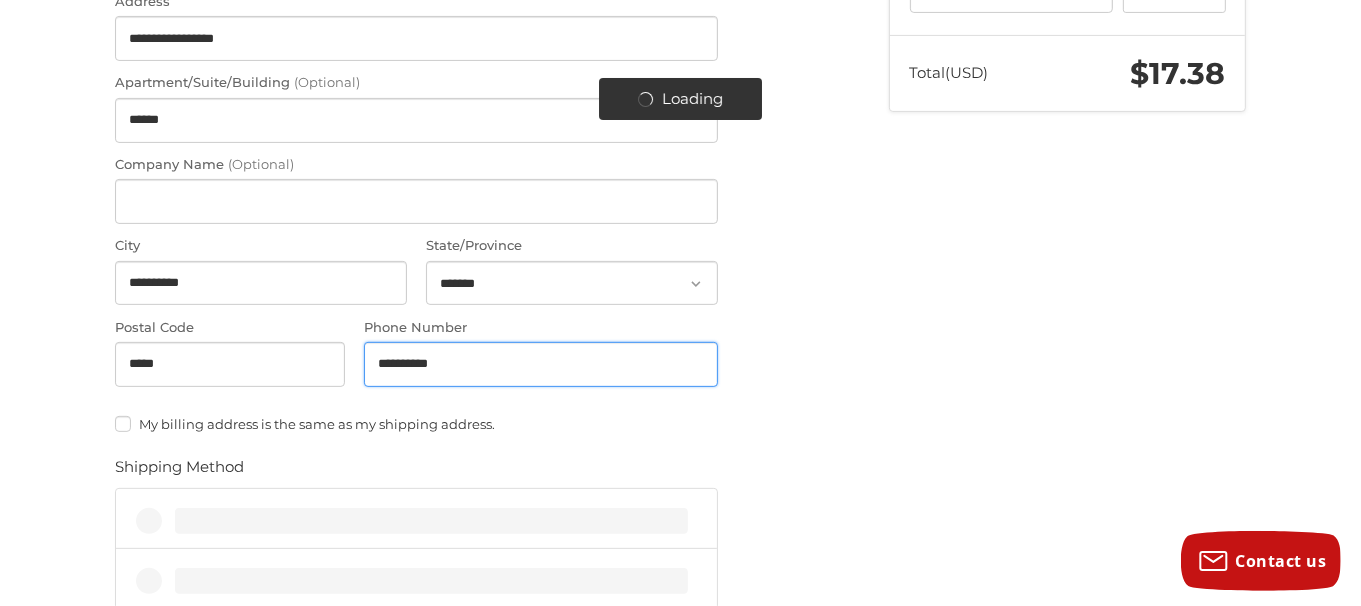 click on "**********" at bounding box center (541, 364) 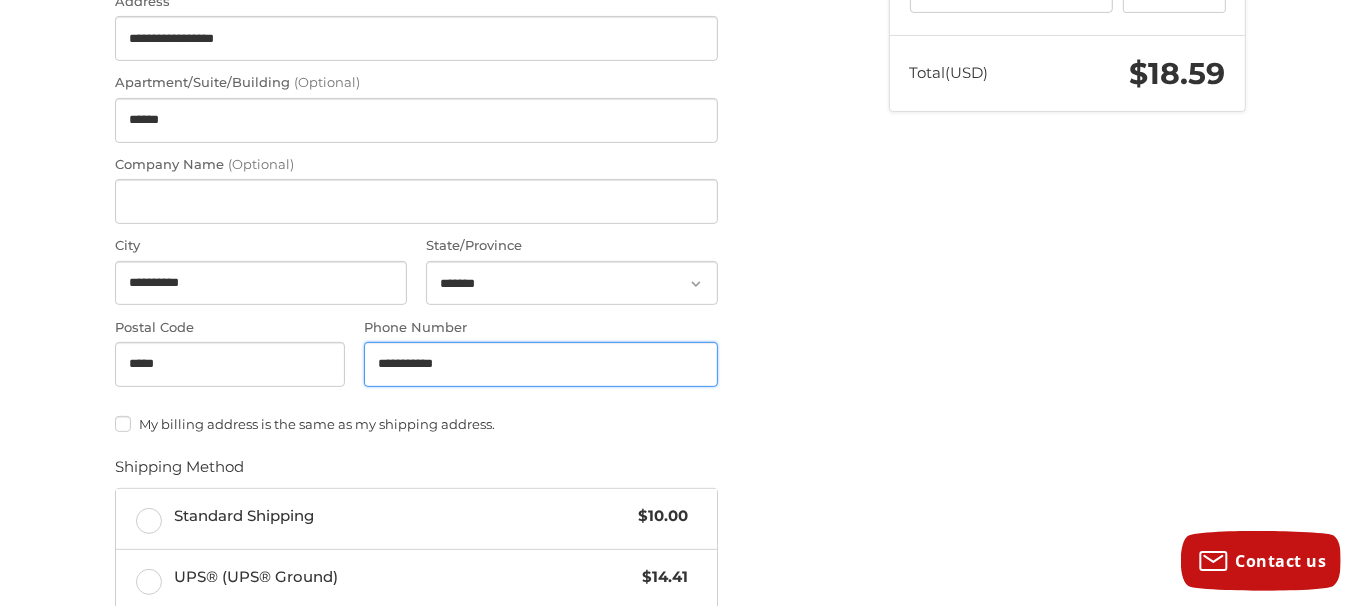click on "**********" at bounding box center (541, 364) 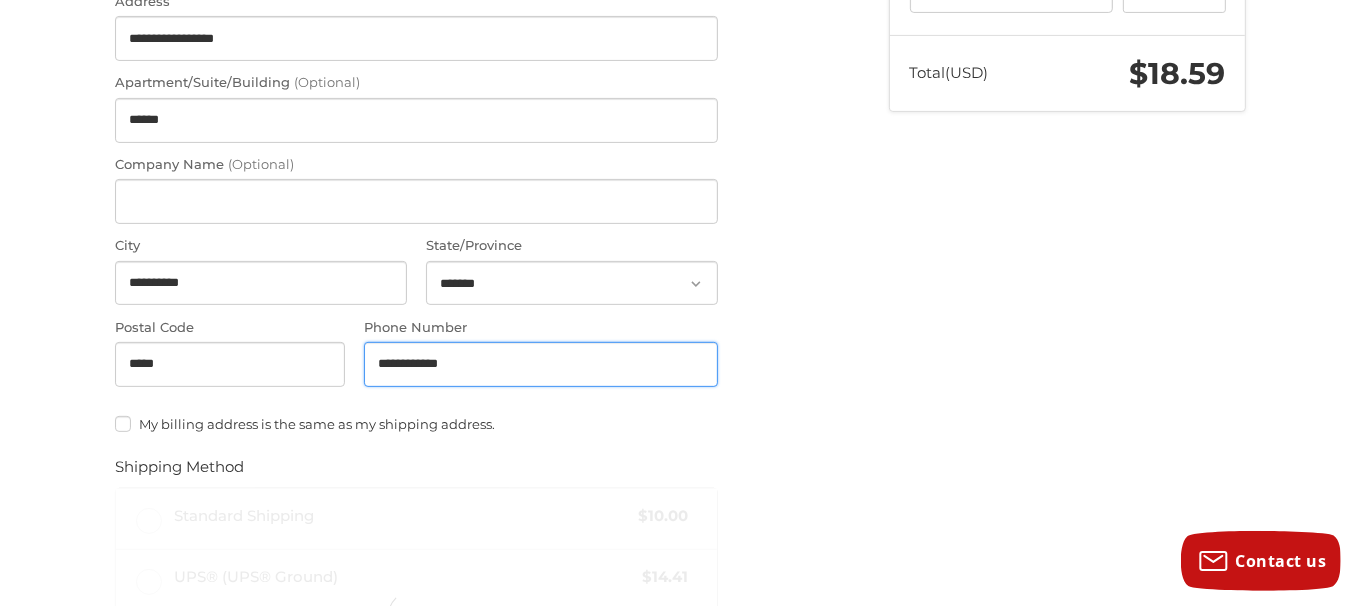 type on "**********" 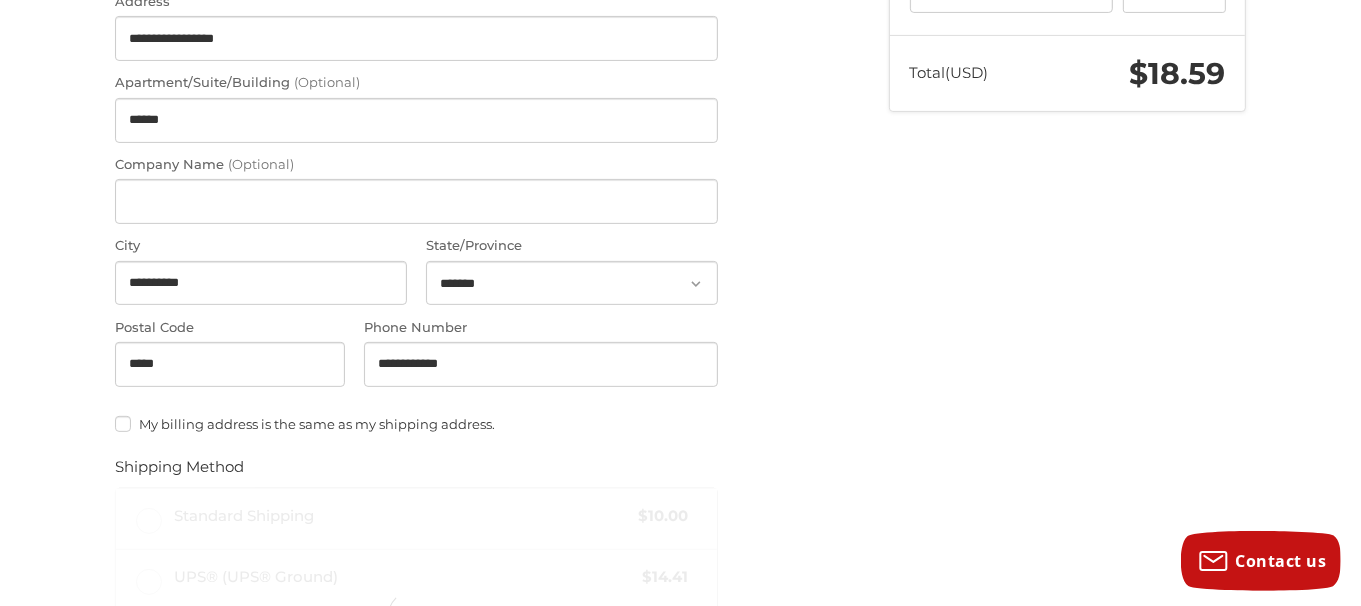click on "**********" at bounding box center [681, 339] 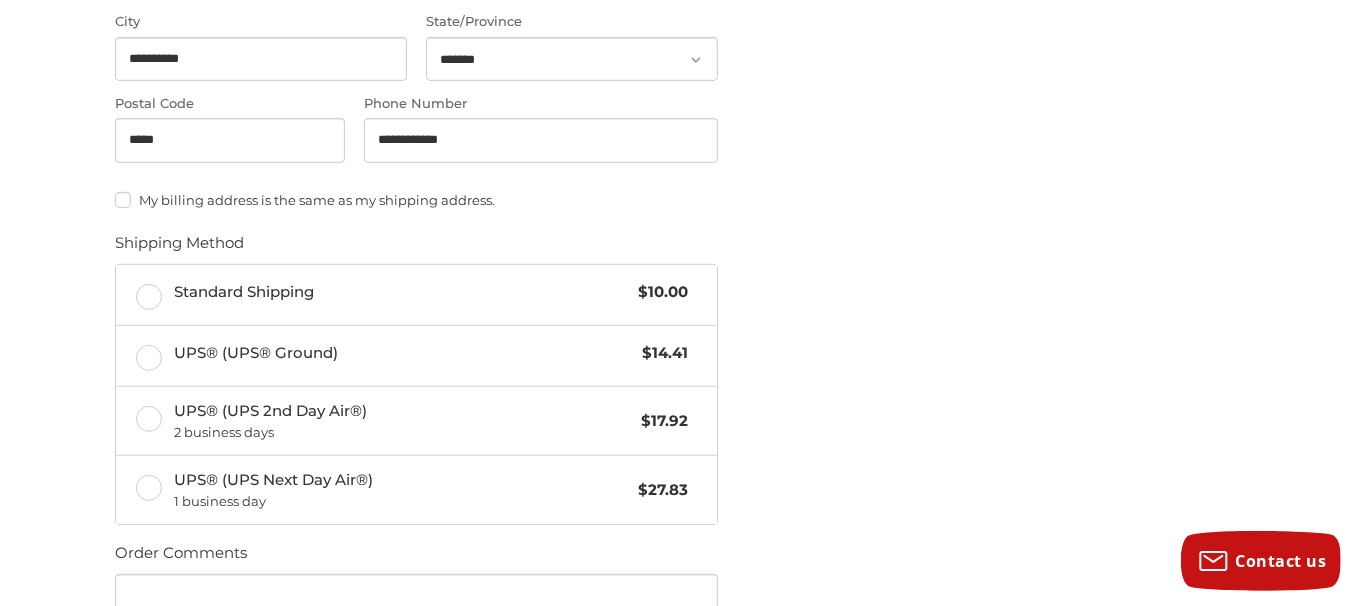scroll, scrollTop: 790, scrollLeft: 0, axis: vertical 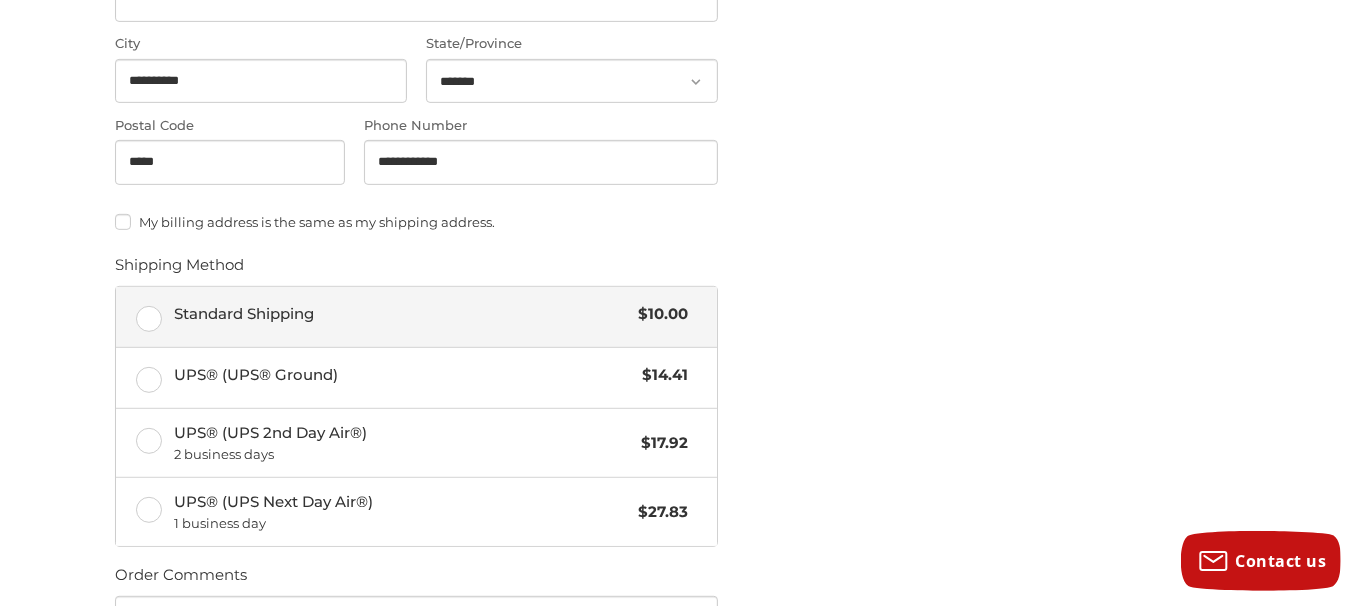 click on "Standard Shipping $10.00" at bounding box center [416, 317] 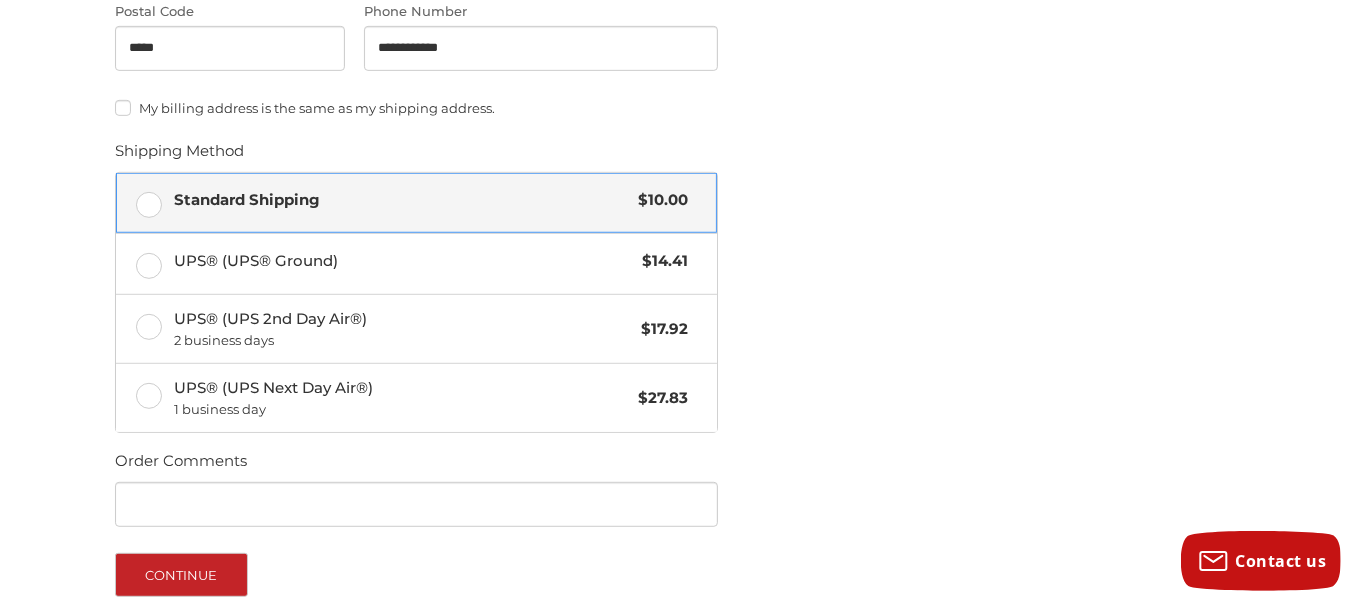 scroll, scrollTop: 1090, scrollLeft: 0, axis: vertical 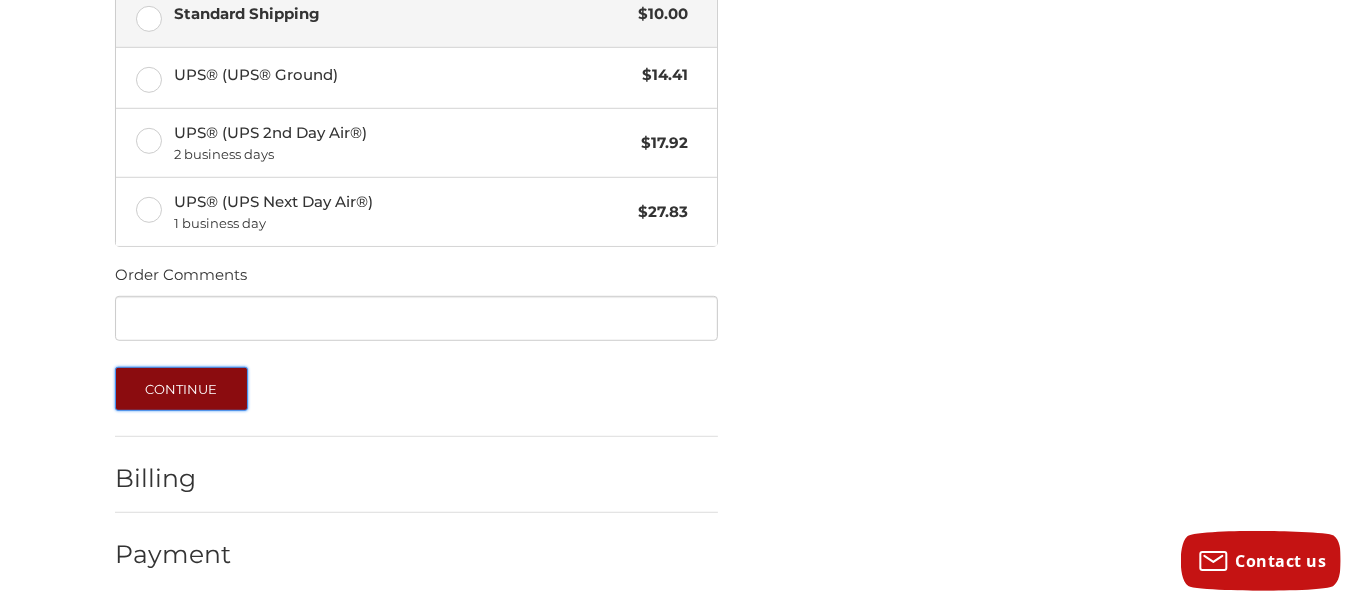 click on "Continue" at bounding box center [181, 389] 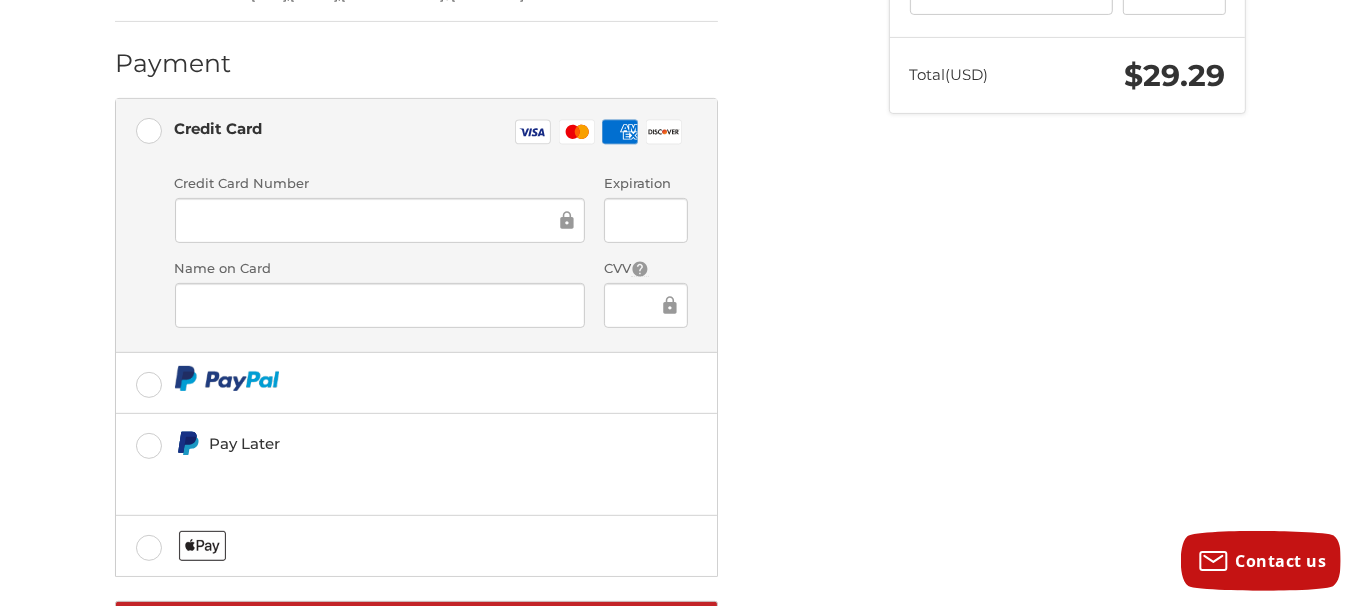 scroll, scrollTop: 588, scrollLeft: 0, axis: vertical 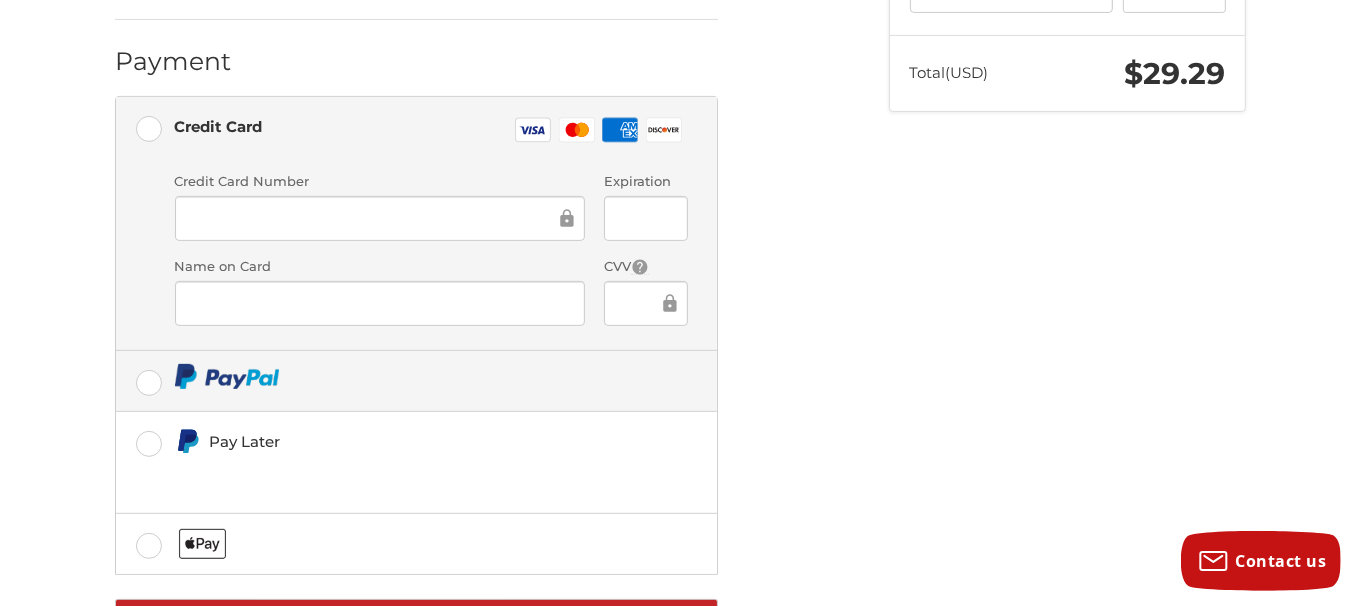 click at bounding box center (416, 381) 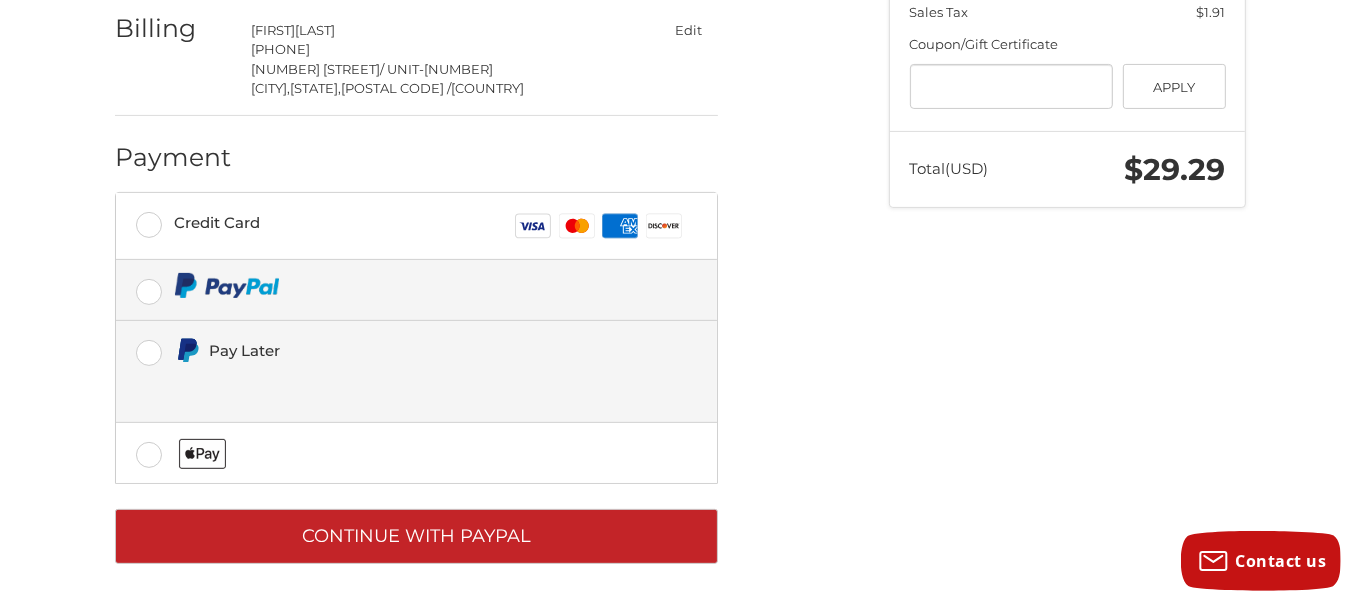 scroll, scrollTop: 490, scrollLeft: 0, axis: vertical 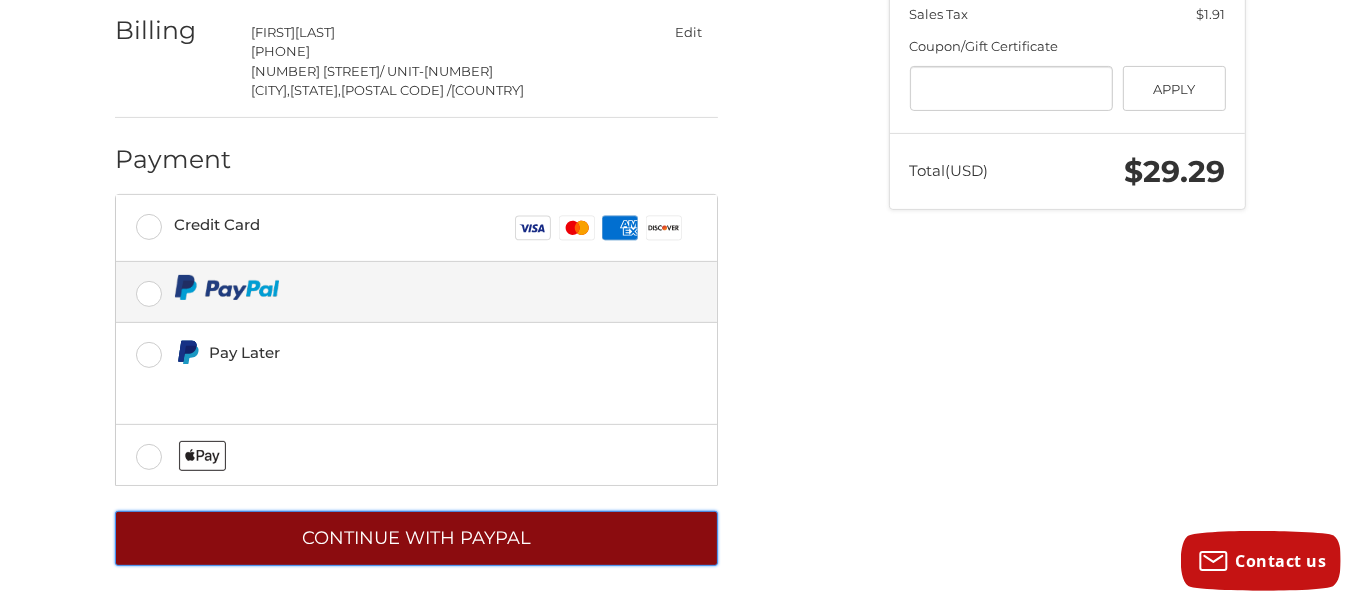 click on "Continue with PayPal" at bounding box center (416, 538) 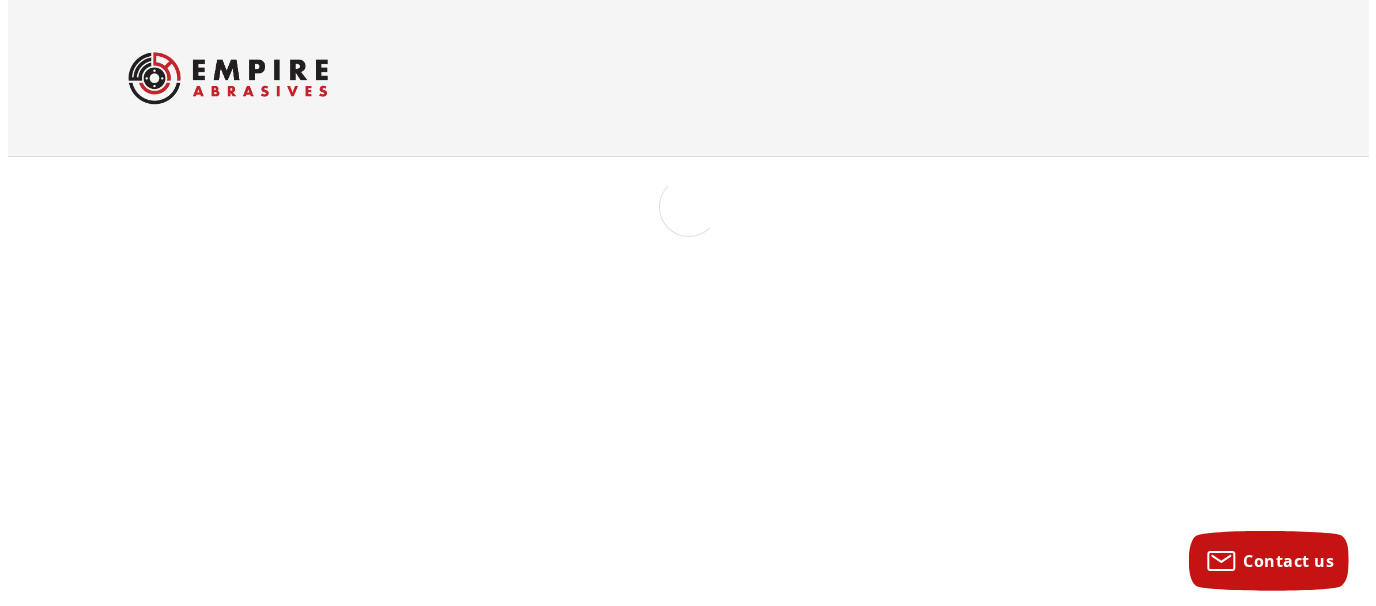 scroll, scrollTop: 0, scrollLeft: 0, axis: both 